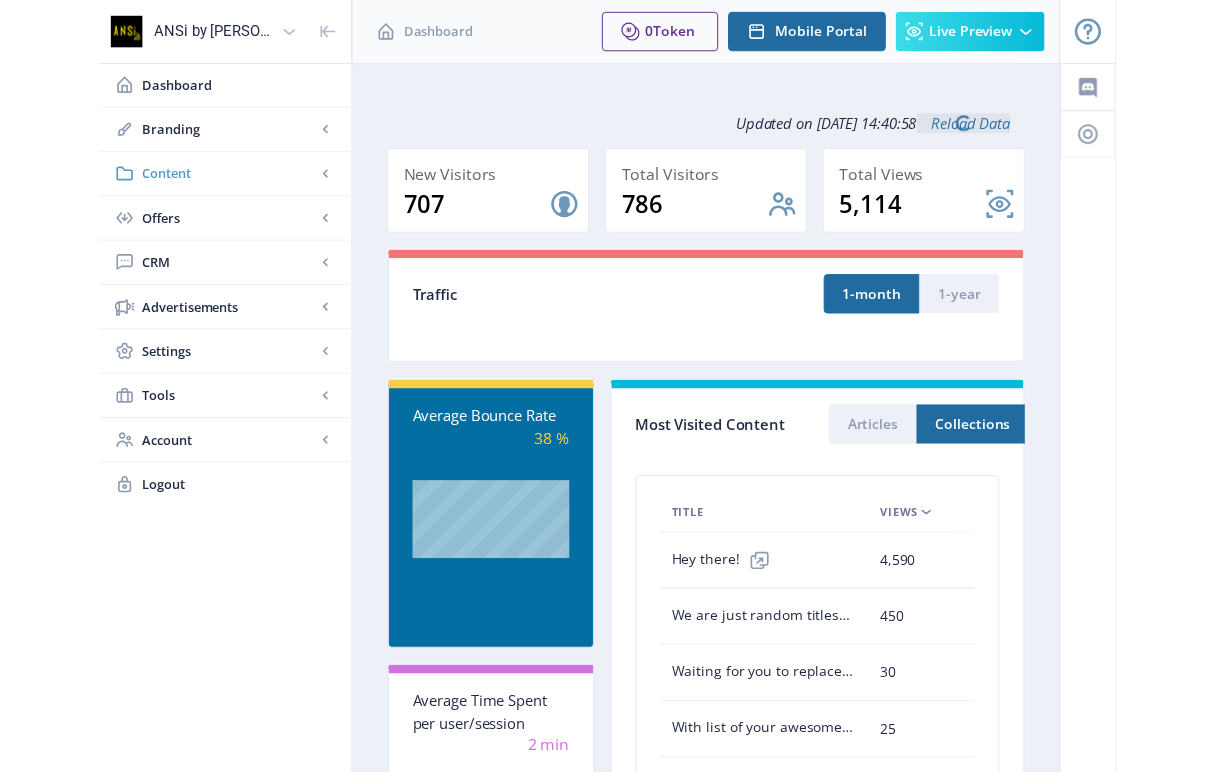 scroll, scrollTop: 0, scrollLeft: 0, axis: both 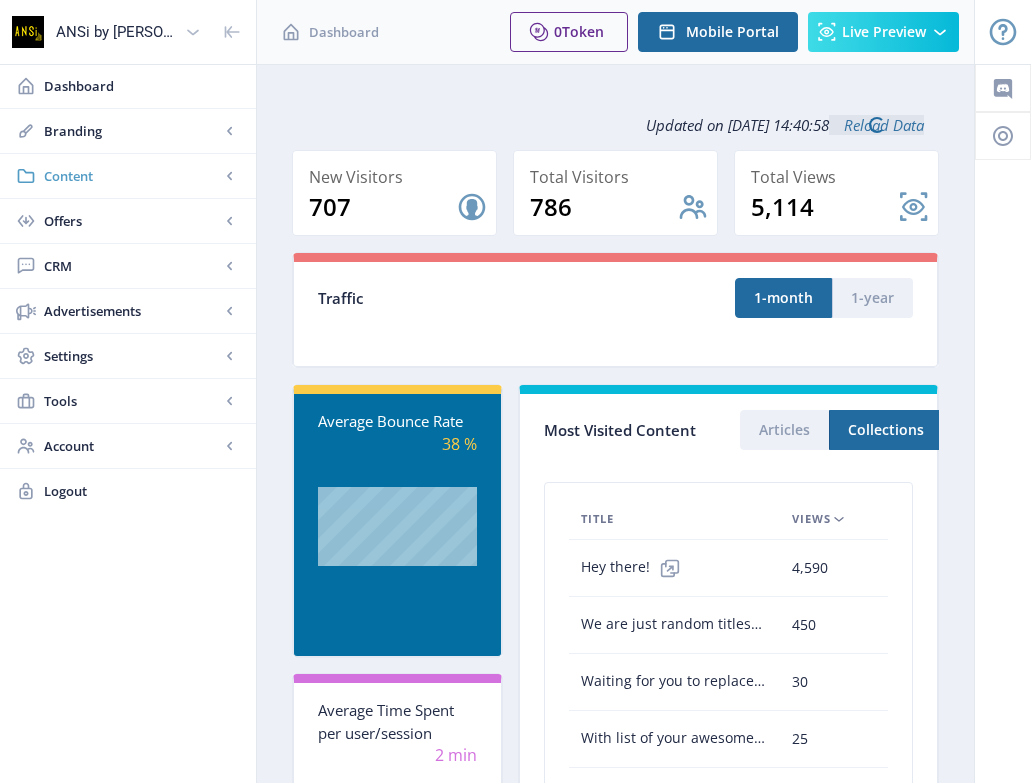 click on "Content" at bounding box center (132, 176) 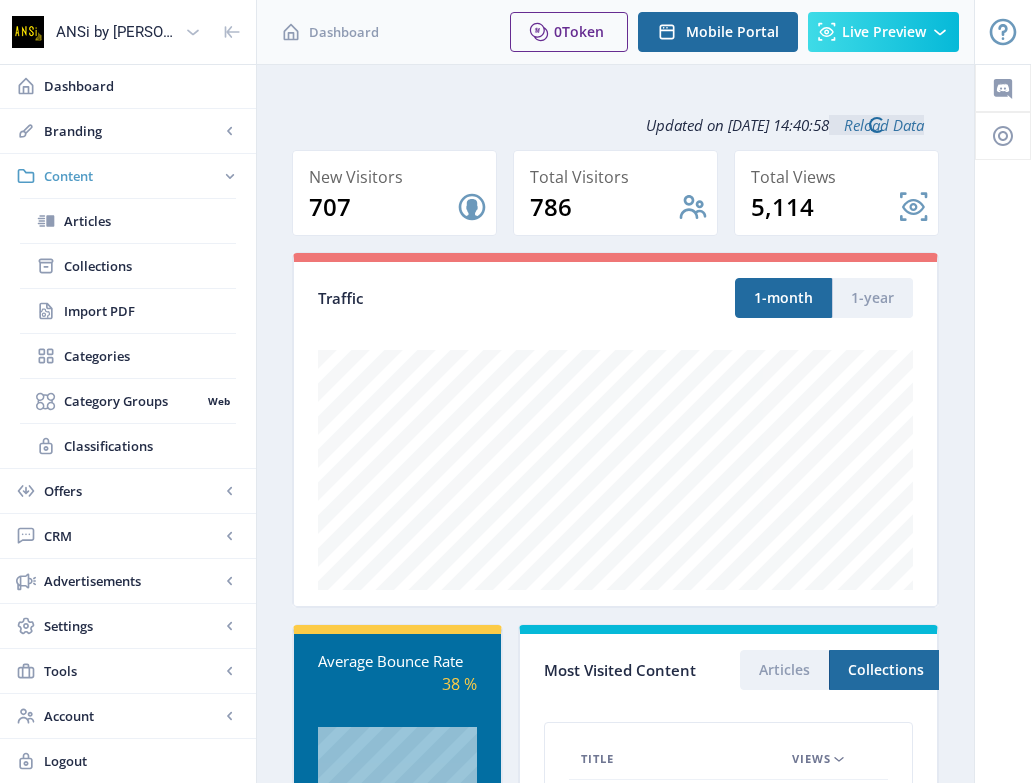 click on "Content" at bounding box center (132, 176) 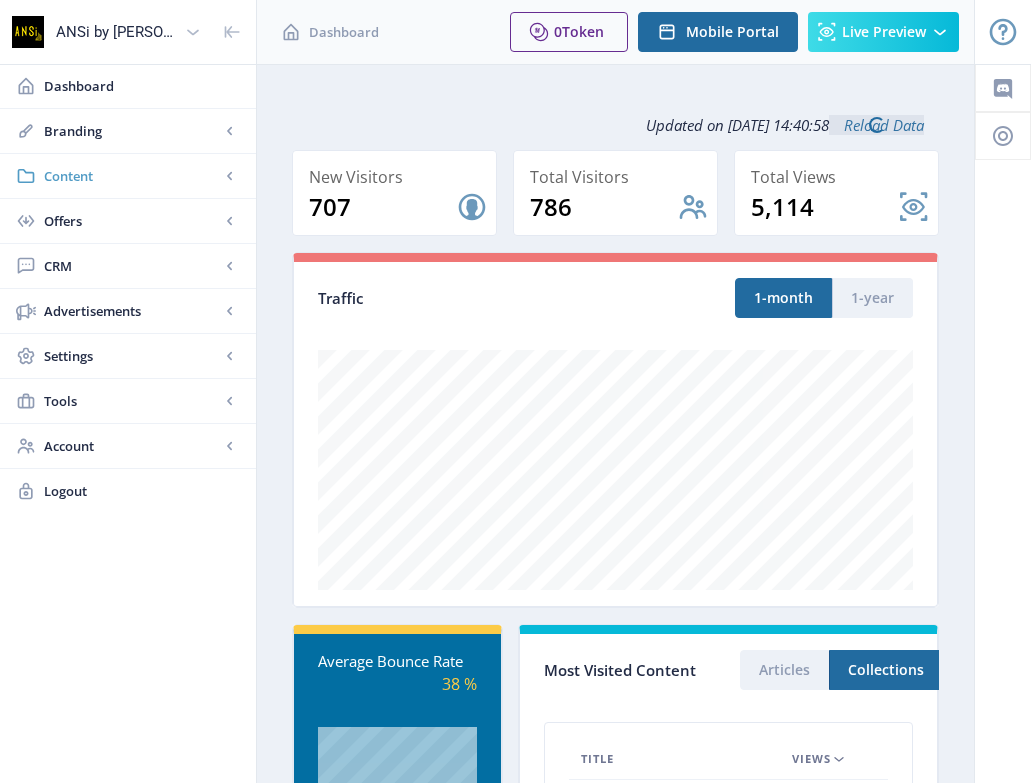 click on "Content" at bounding box center [132, 176] 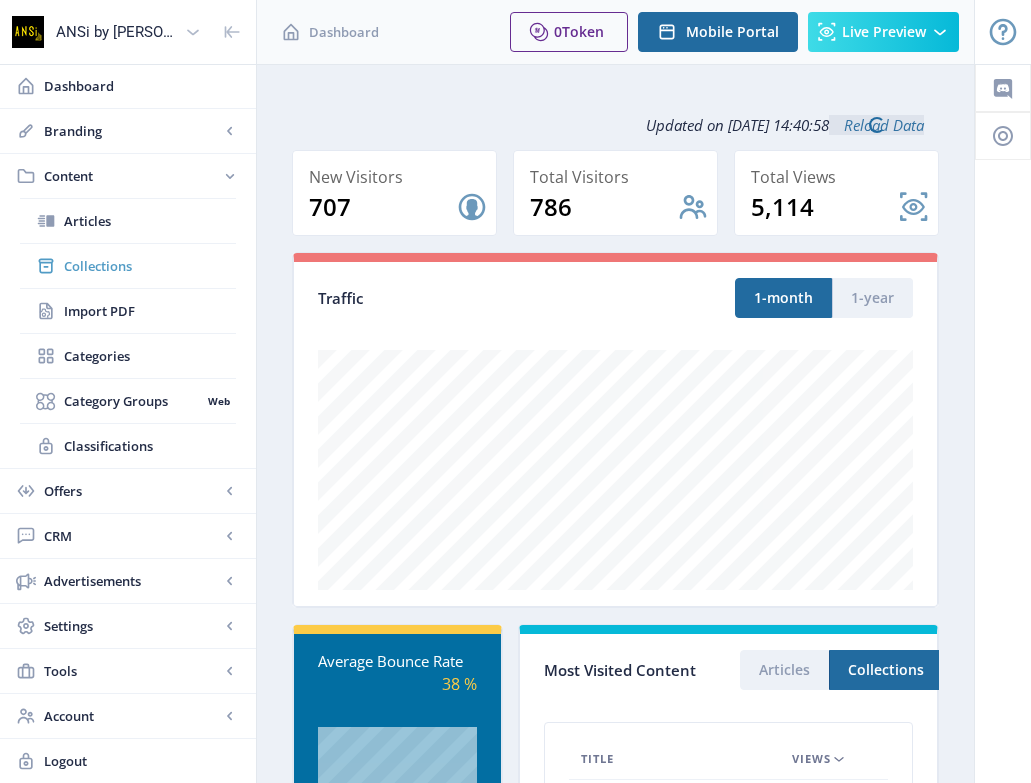 click on "Collections" at bounding box center [150, 266] 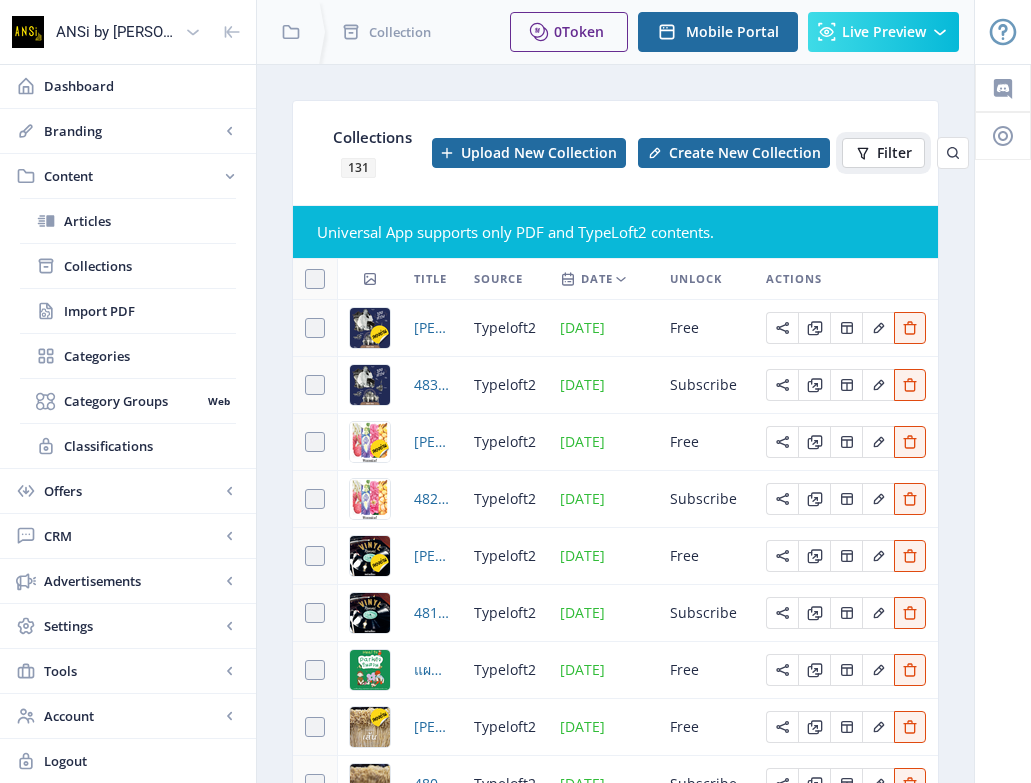 click on "Filter" 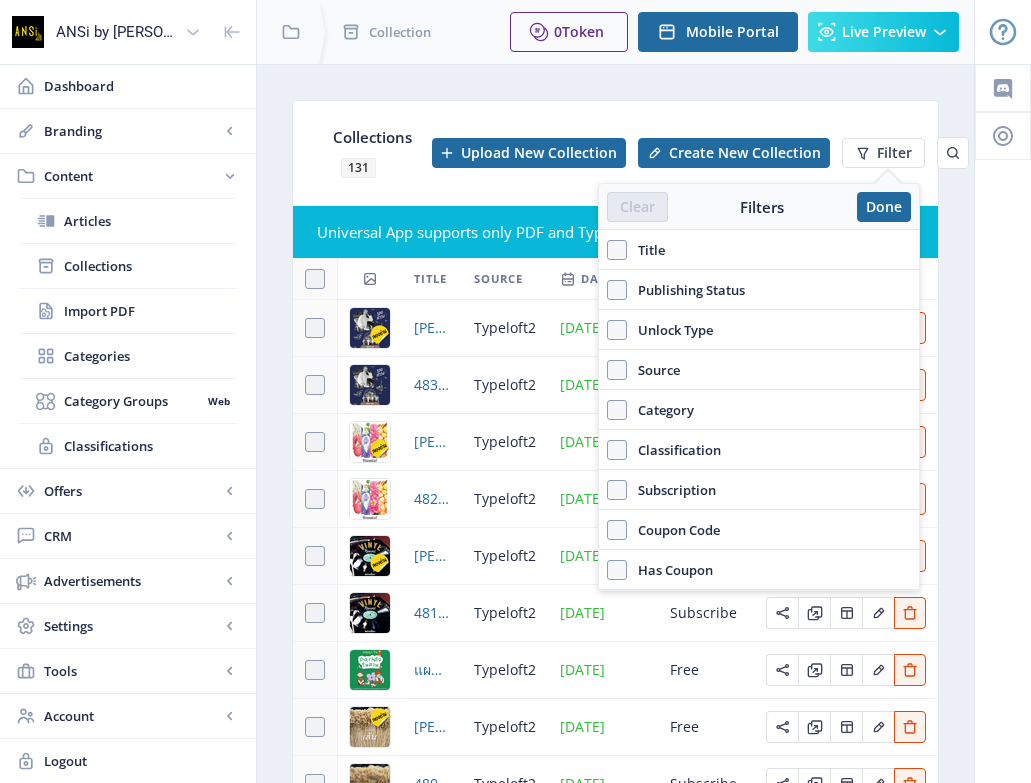 click on "Title" at bounding box center [646, 250] 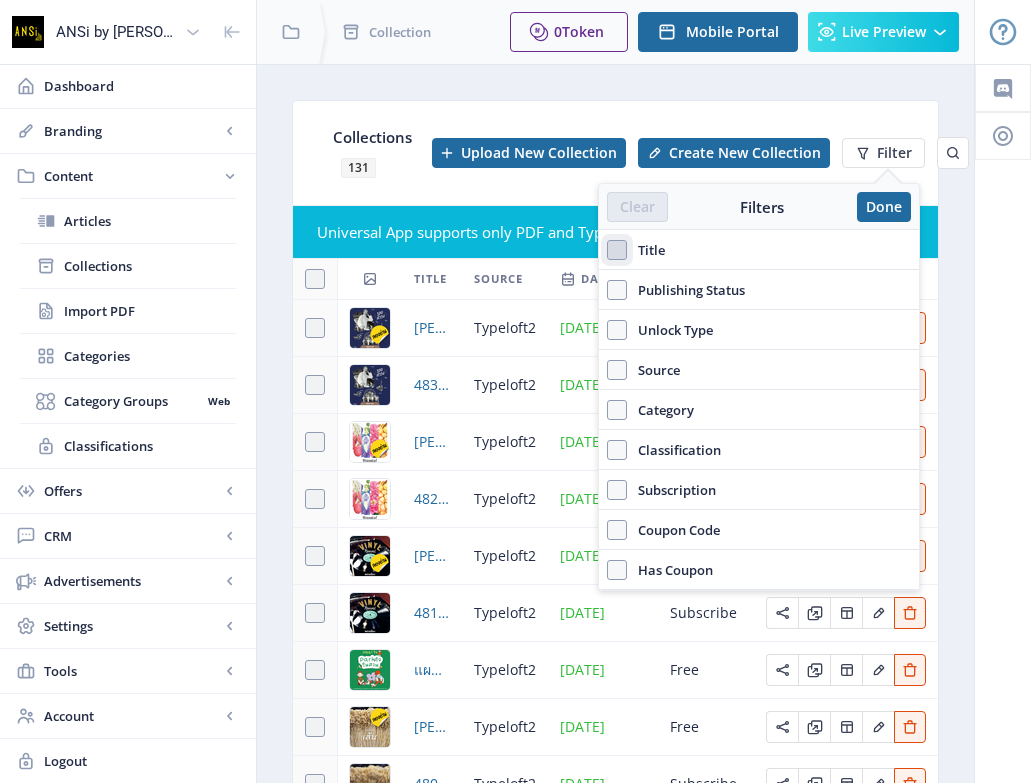 click on "Title" at bounding box center (607, 249) 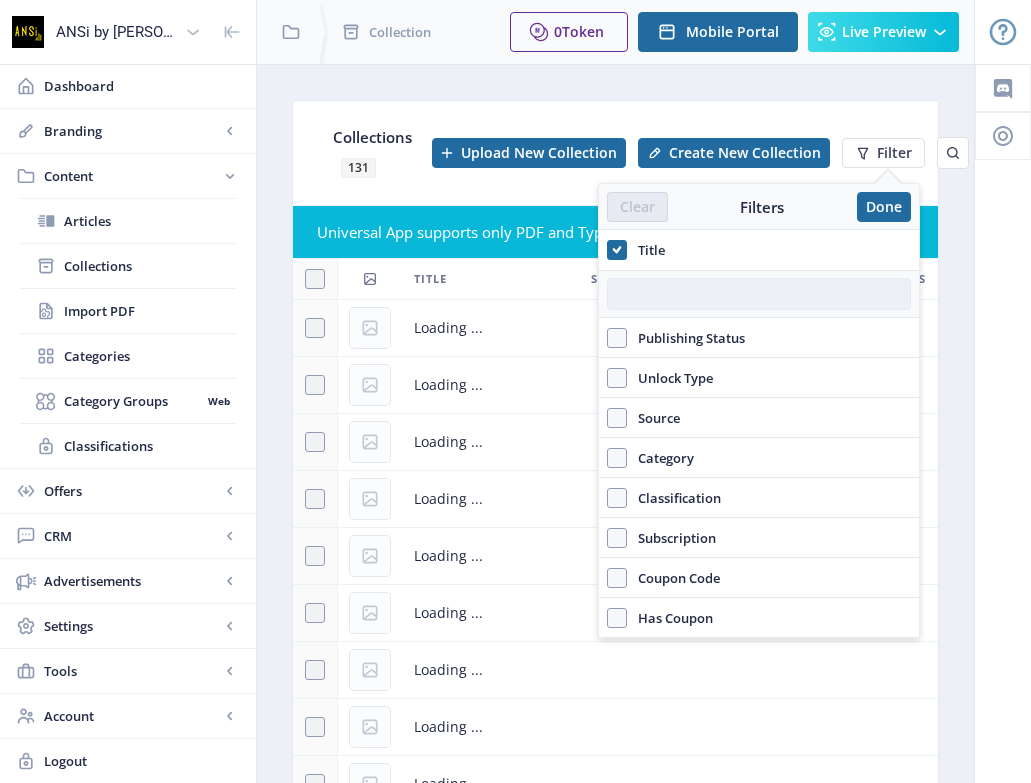 click at bounding box center (759, 294) 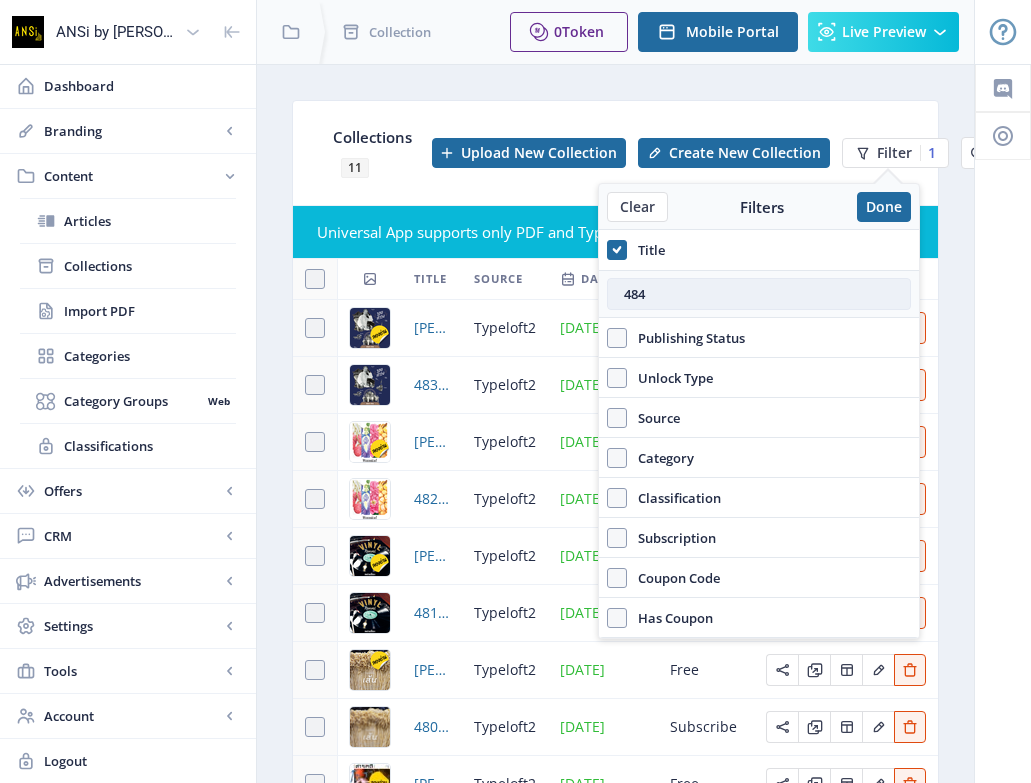 type on "484" 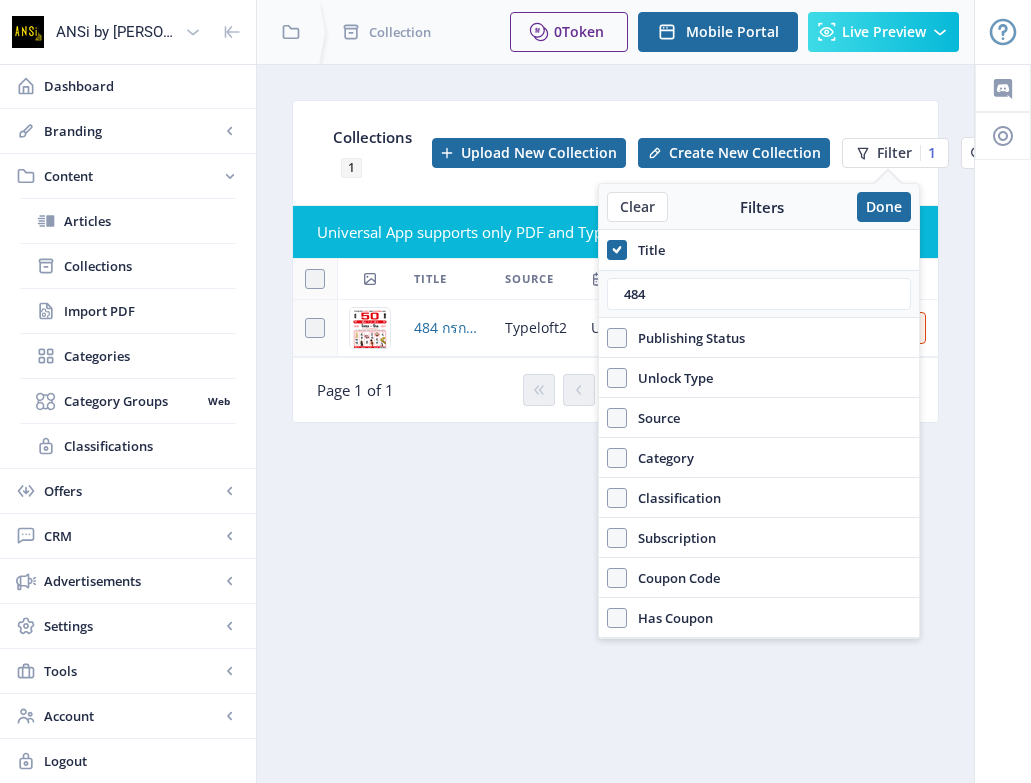 click on "484 กรกฎาคม 68 50 ปี 50 สิ่งและคำ ความสัมพันธ์ไทย-จีน" at bounding box center [447, 328] 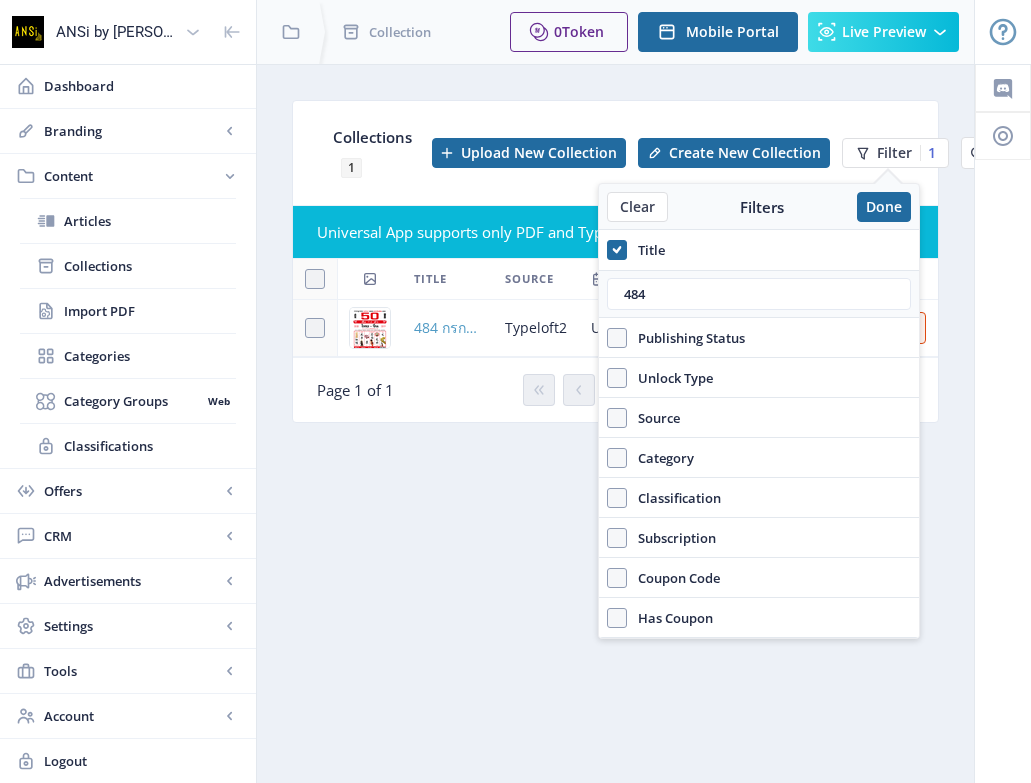 click on "484 กรกฎาคม 68 50 ปี 50 สิ่งและคำ ความสัมพันธ์ไทย-จีน" at bounding box center [447, 328] 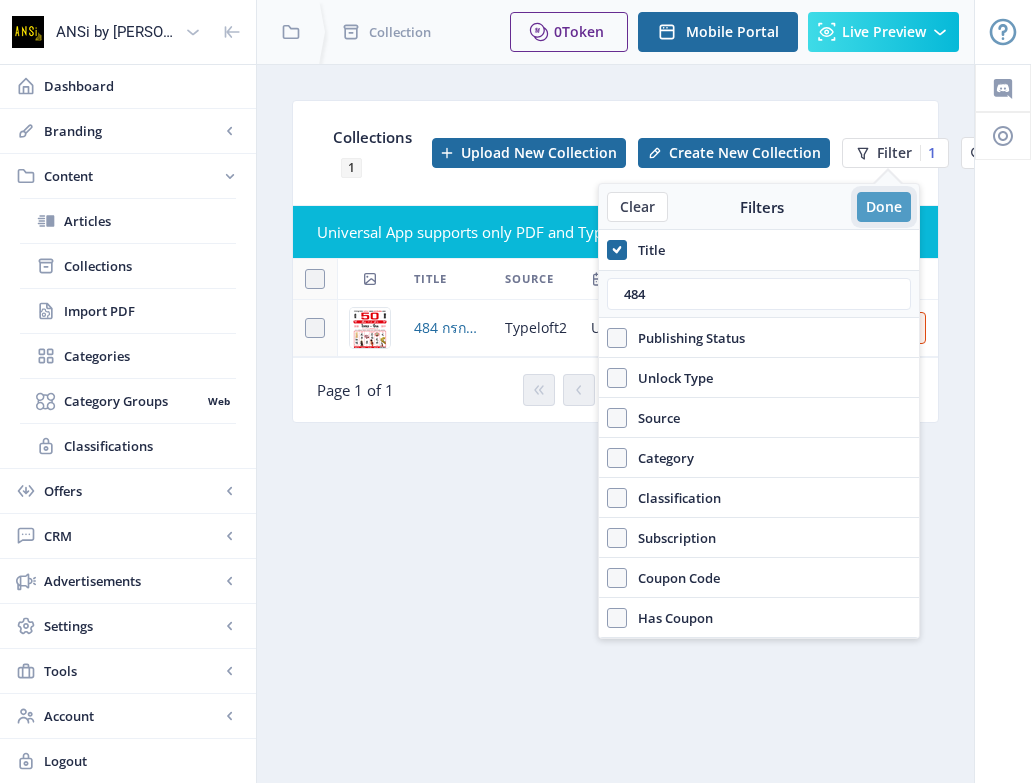 click on "Done" at bounding box center [884, 207] 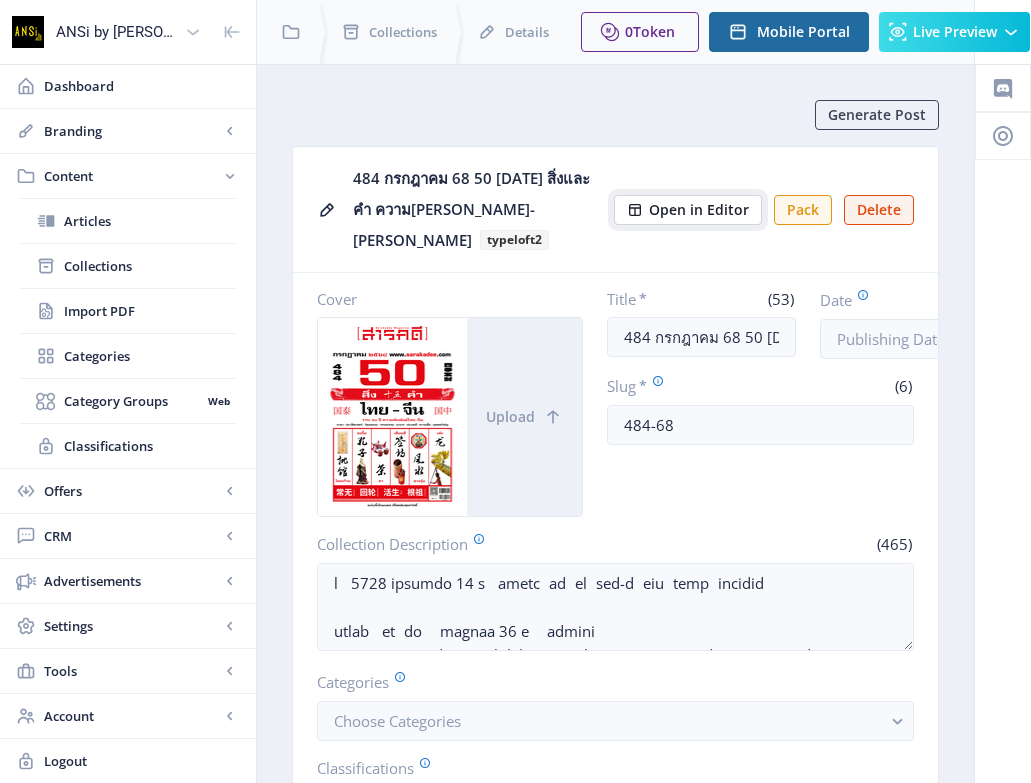 click on "Open in Editor" 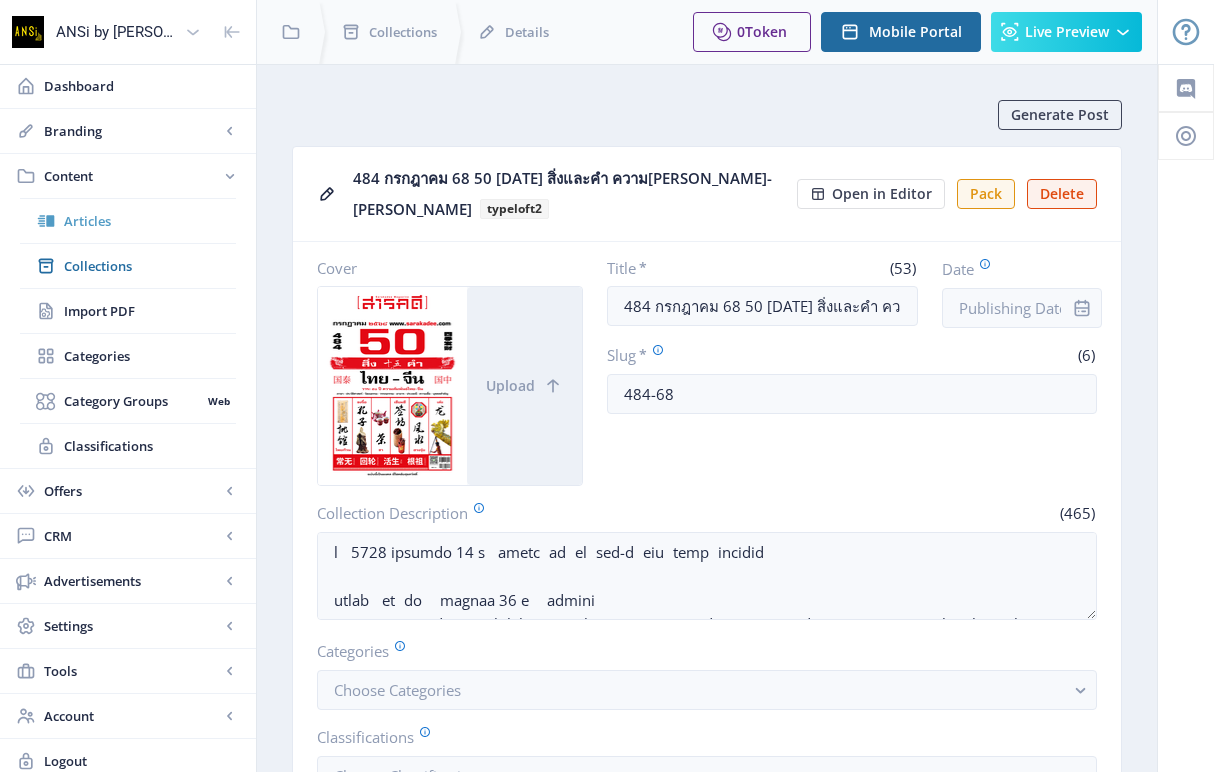 click on "Articles" at bounding box center (150, 221) 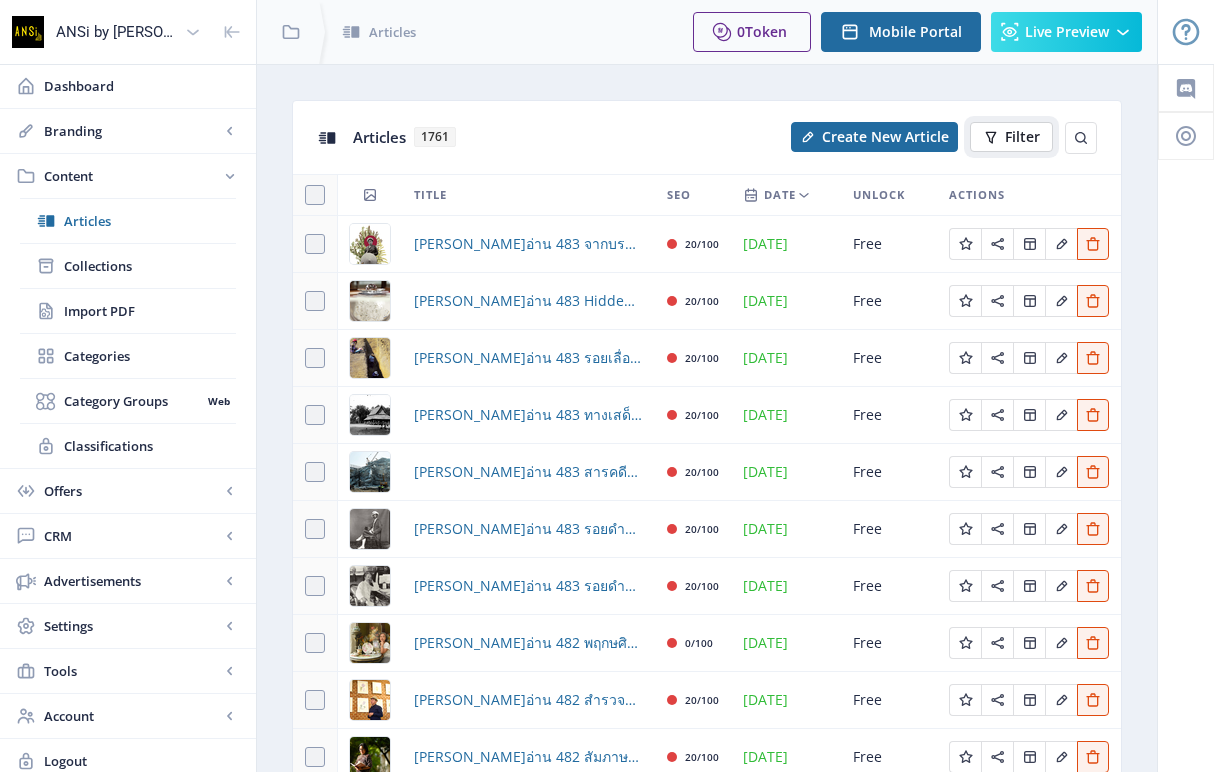 click on "Filter" 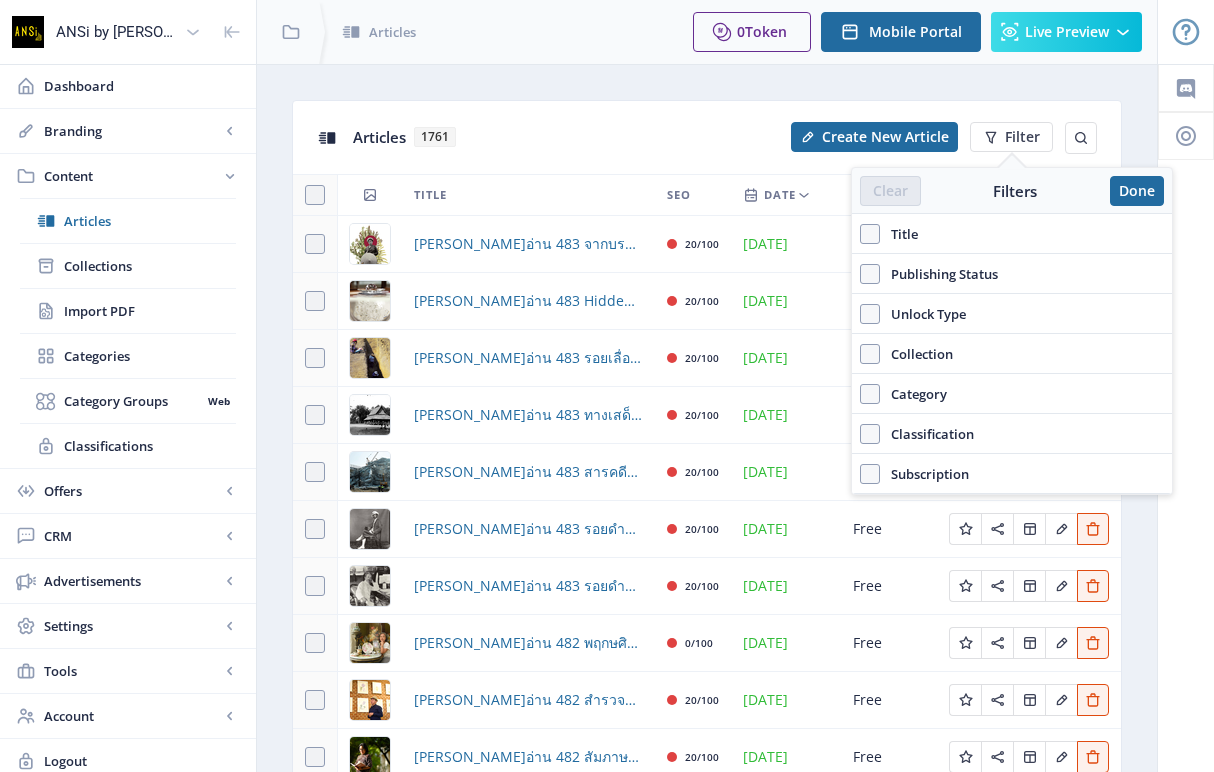 click on "Title" at bounding box center [899, 234] 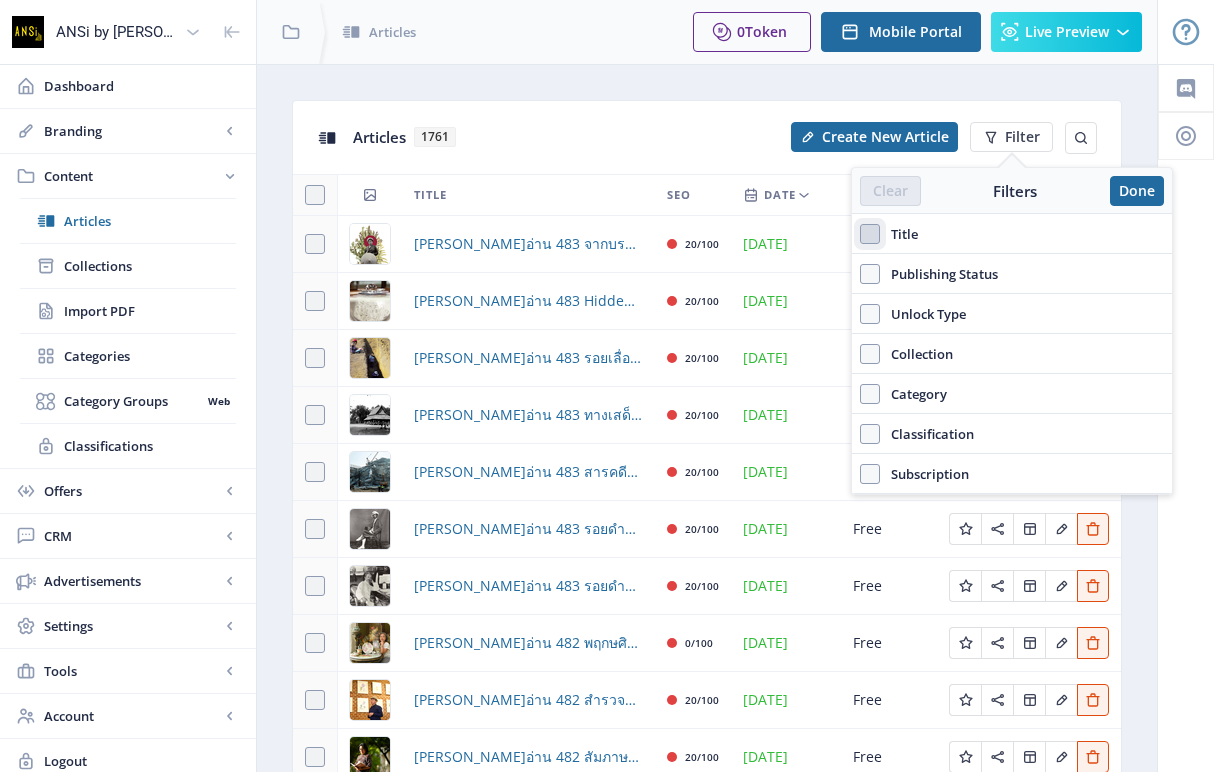 click on "Title" at bounding box center [860, 234] 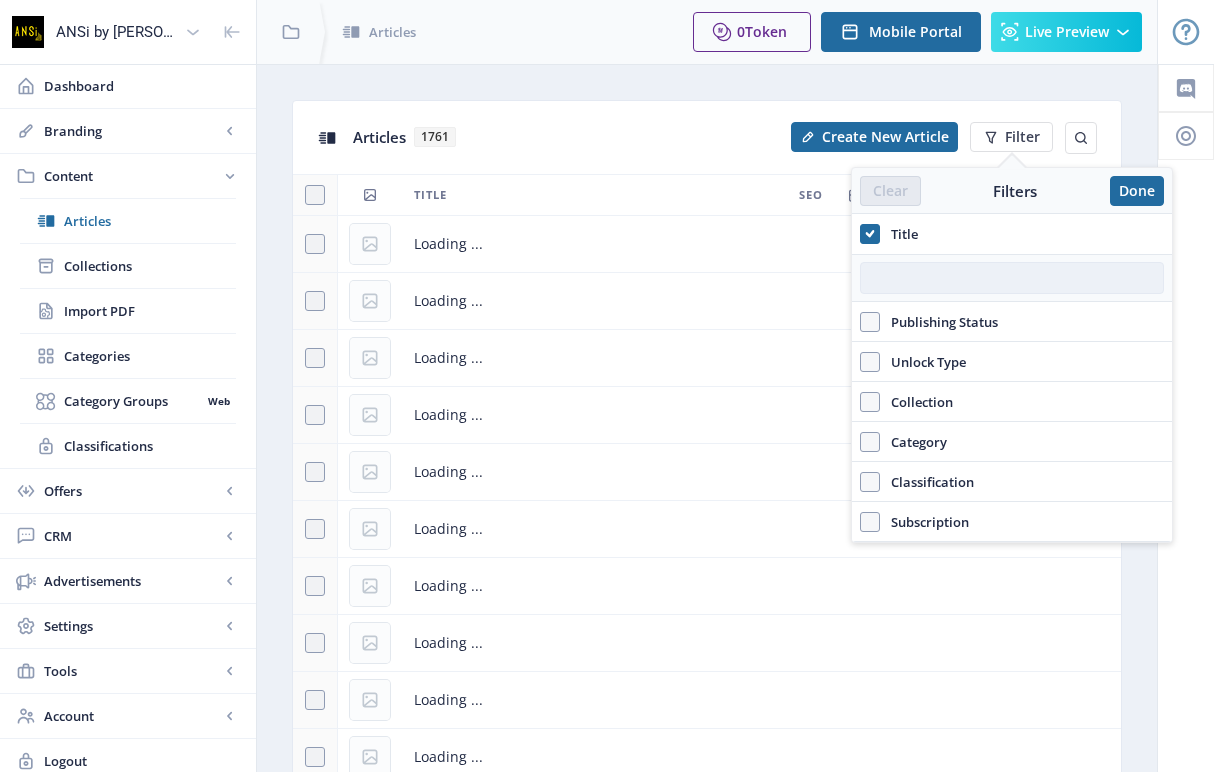 click at bounding box center [1012, 278] 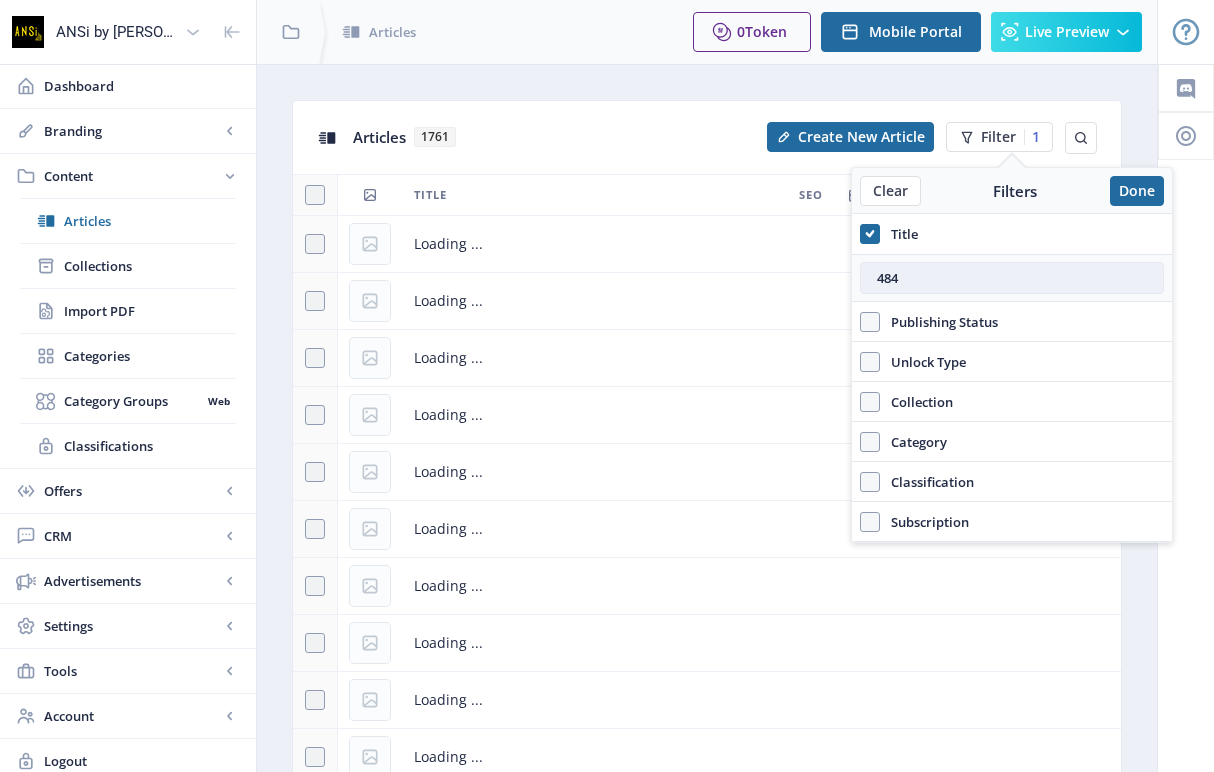 type on "484" 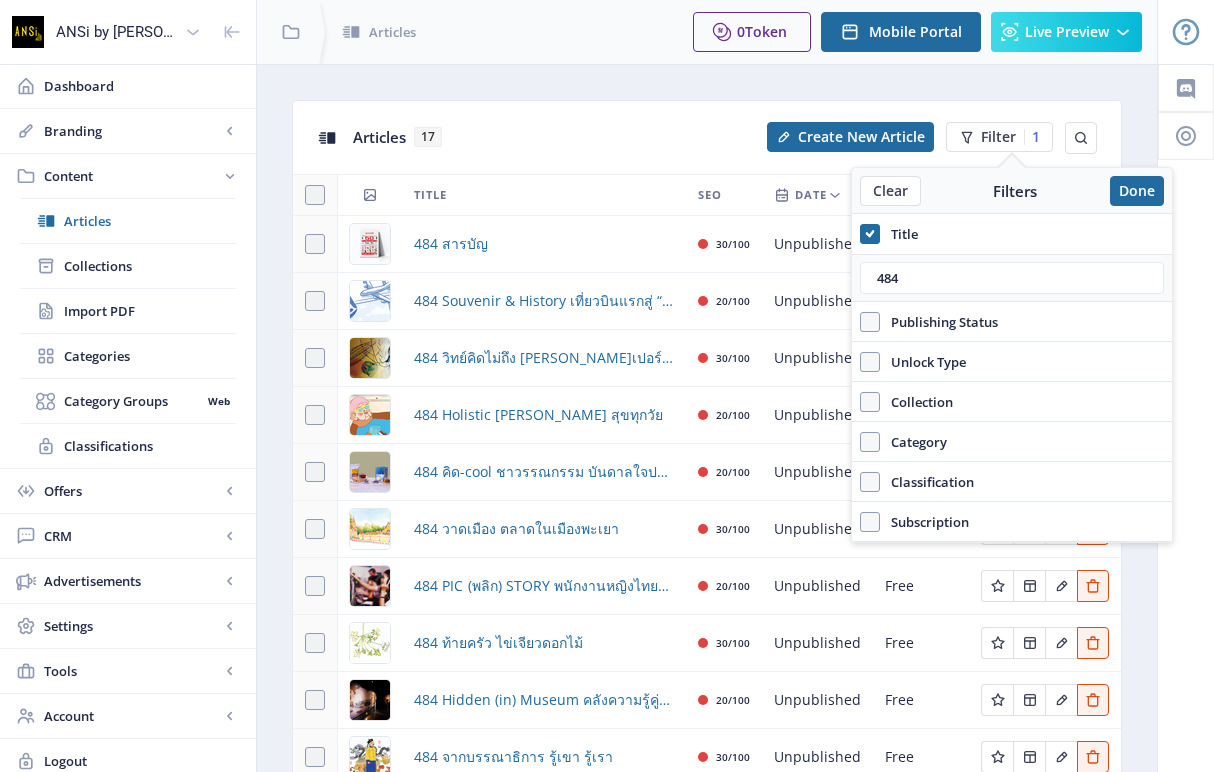 click on "Title" 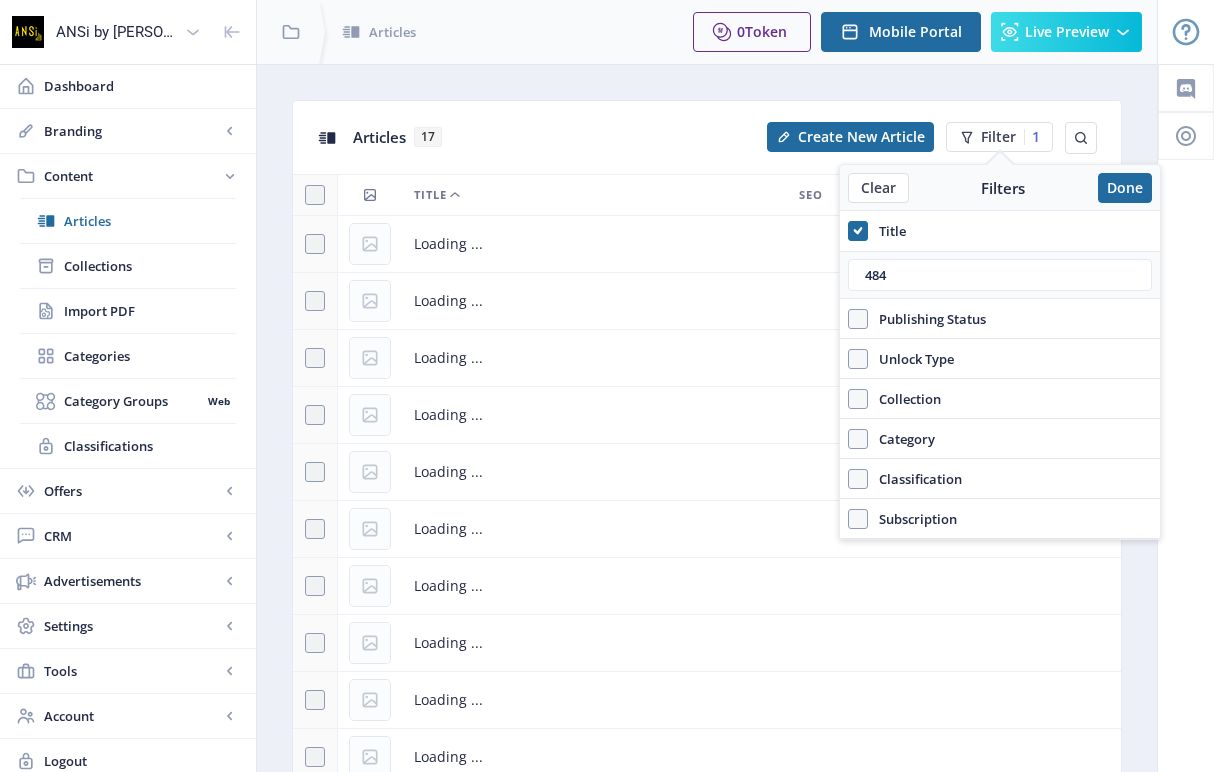 scroll, scrollTop: 150, scrollLeft: 0, axis: vertical 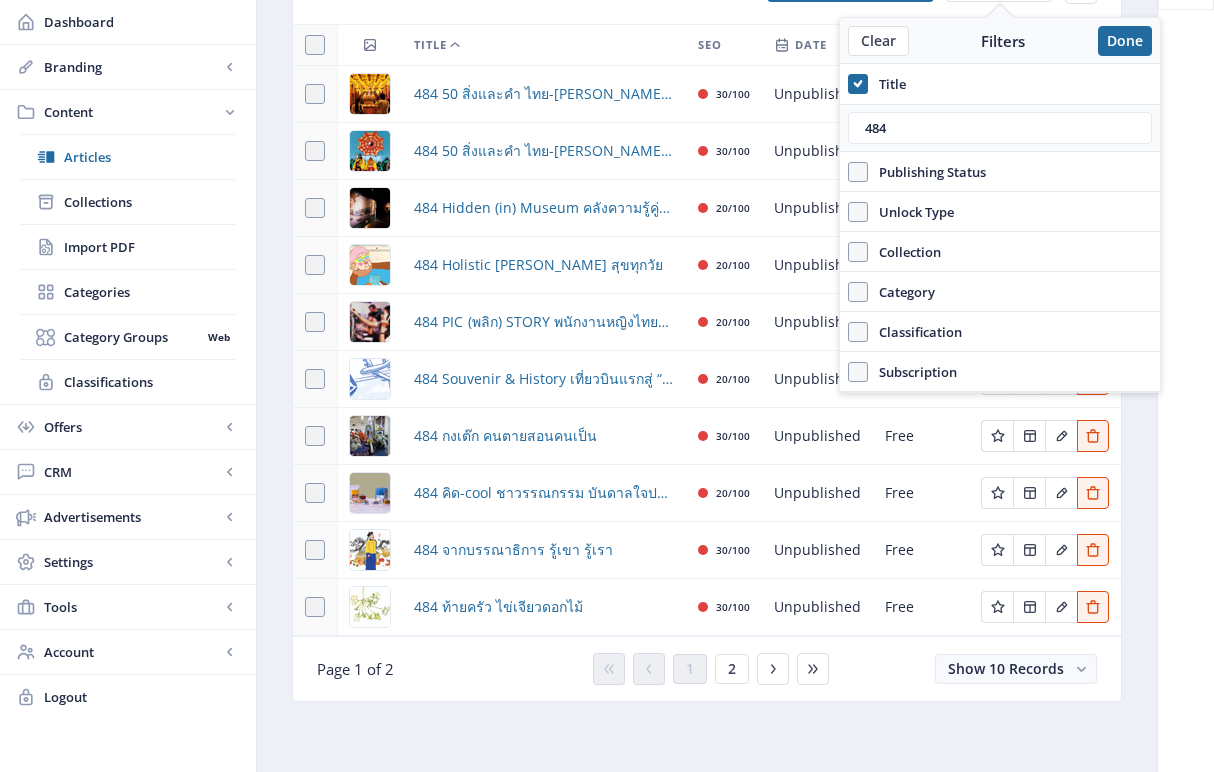 click on "Page 1 of 2 1 2 Show 10 Records" 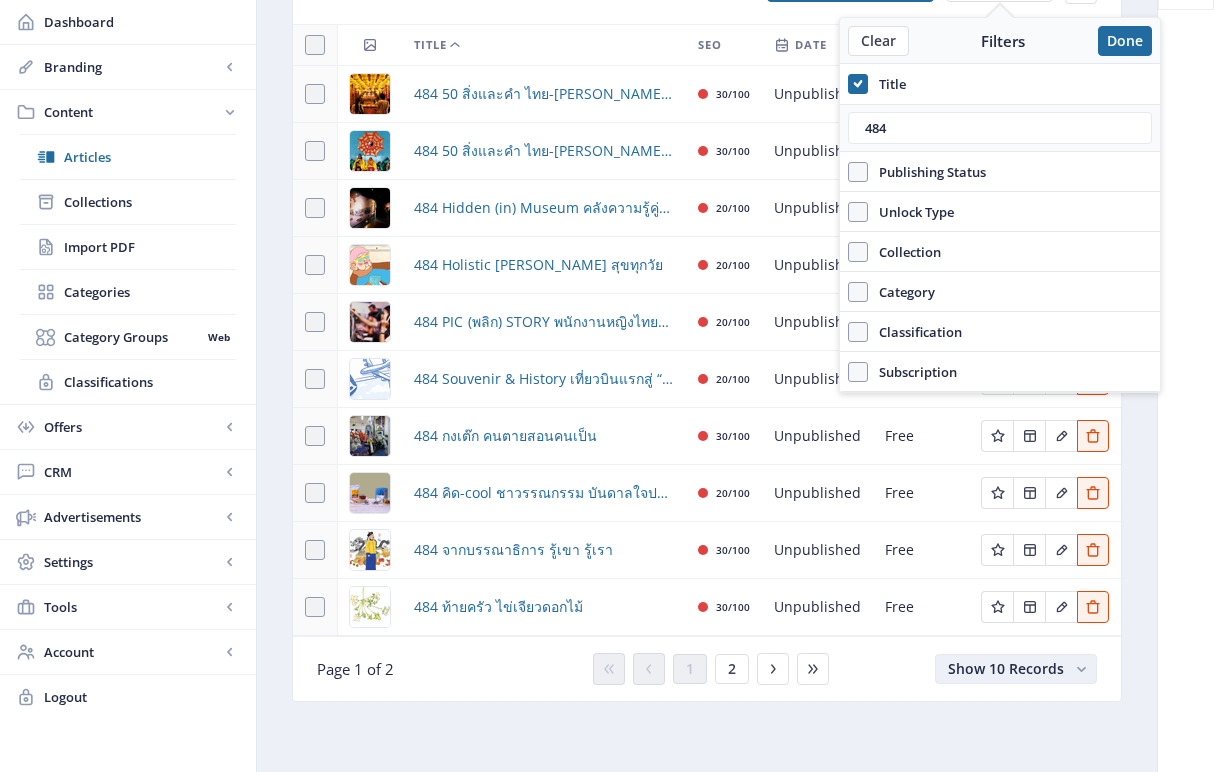 click on "Show 10 Records" 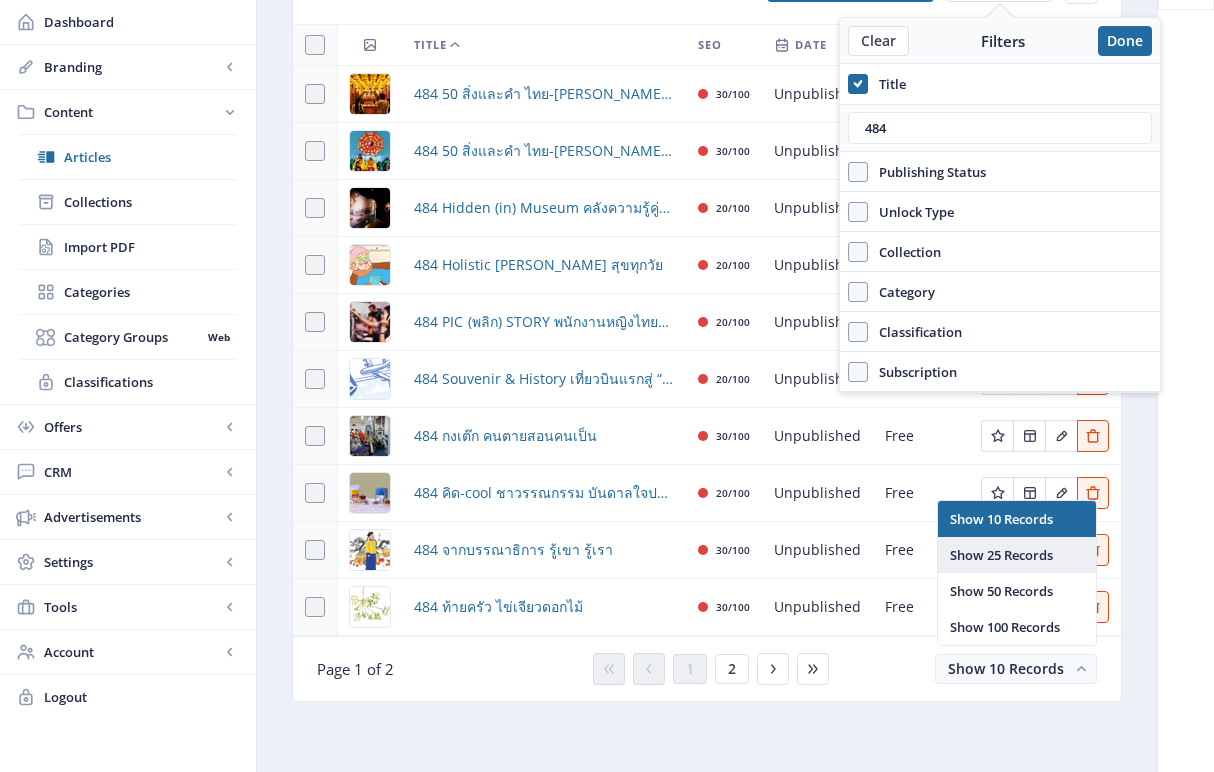 click on "Show 25 Records" at bounding box center [1017, 555] 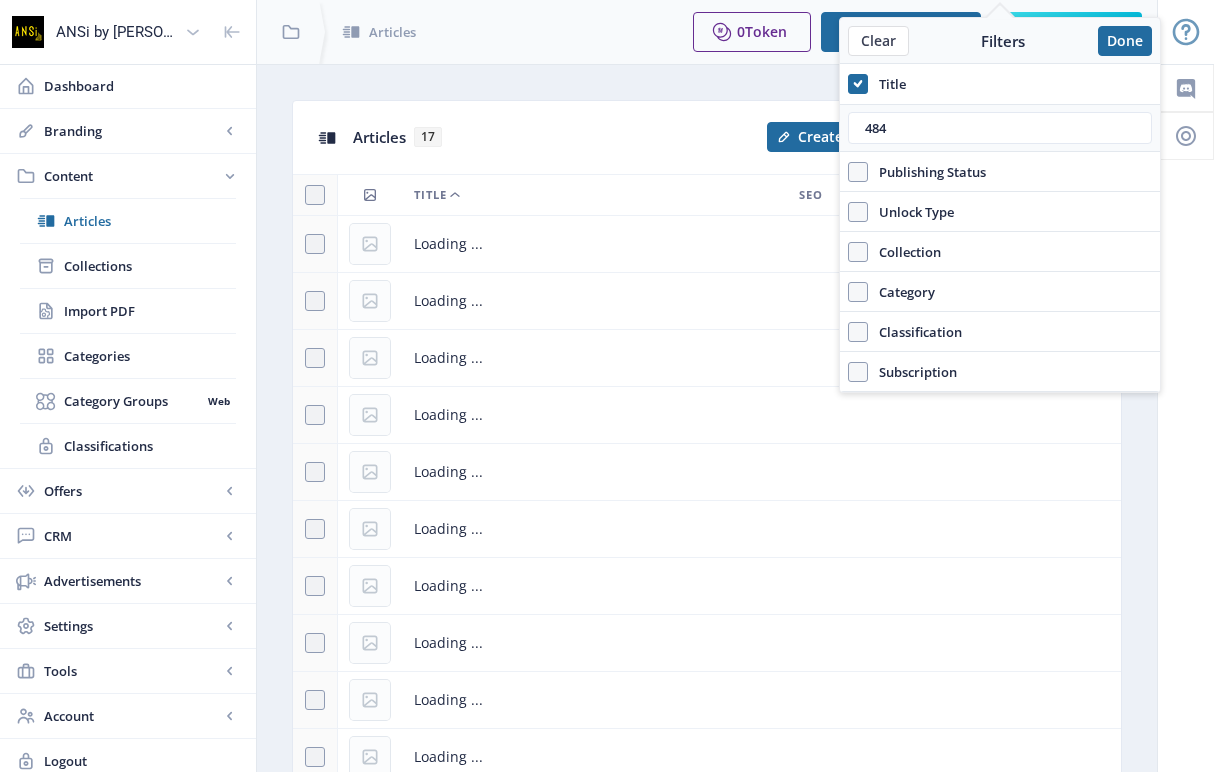 scroll, scrollTop: 150, scrollLeft: 0, axis: vertical 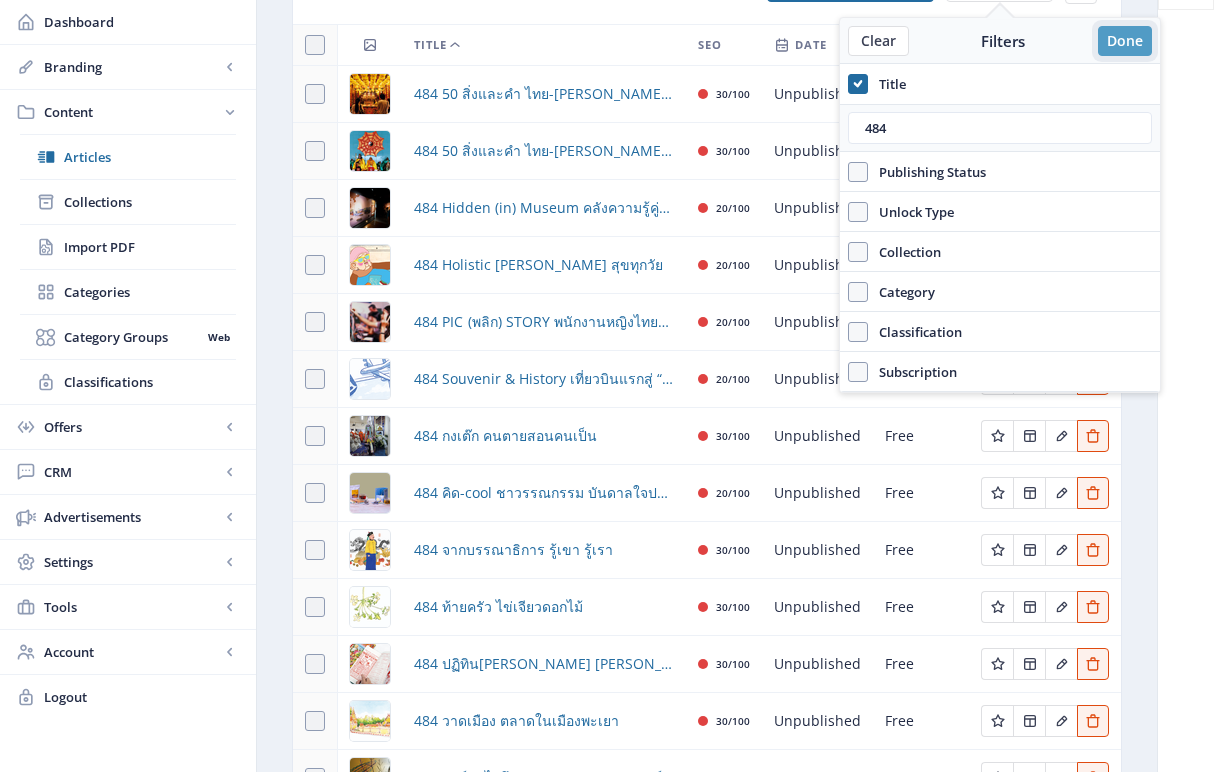 click on "Done" at bounding box center [1125, 41] 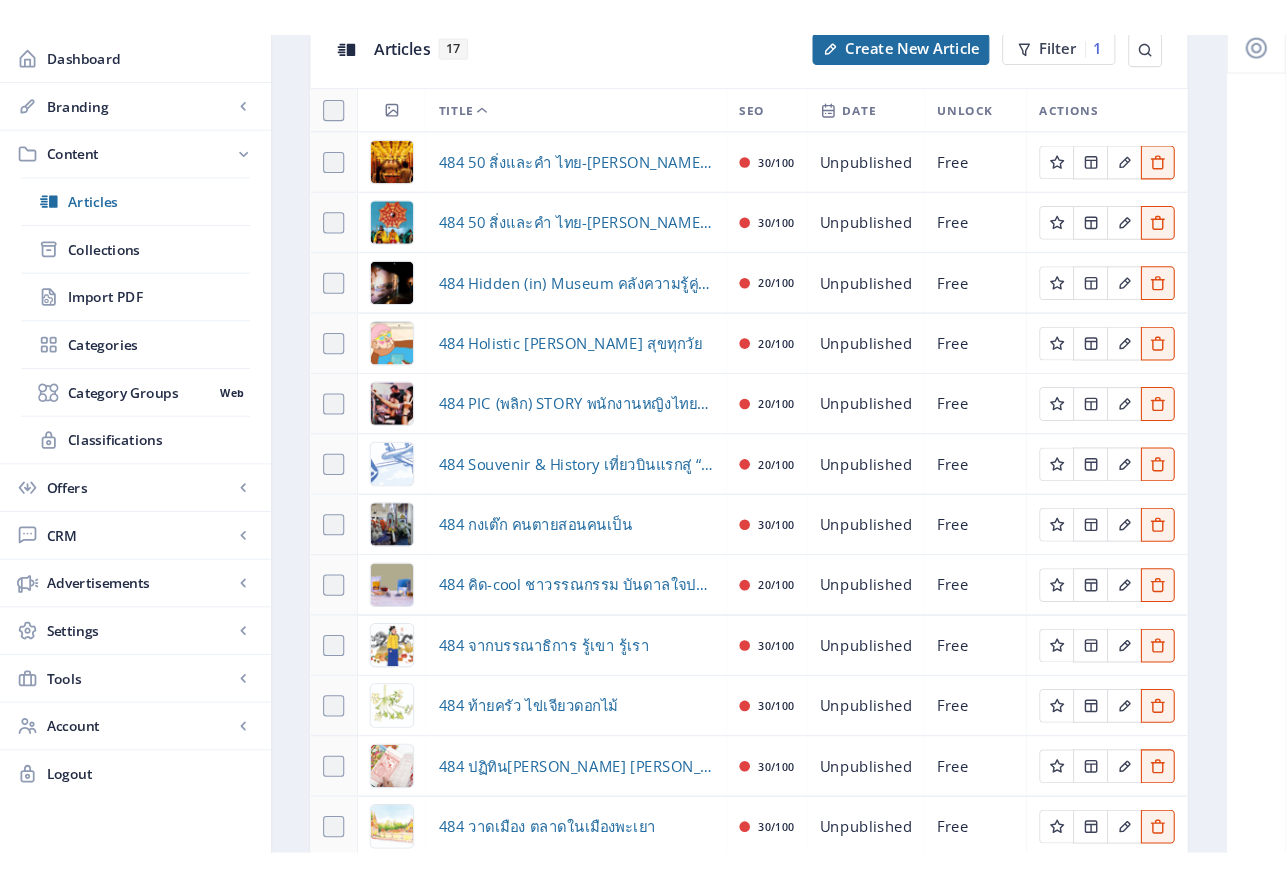 scroll, scrollTop: 83, scrollLeft: 0, axis: vertical 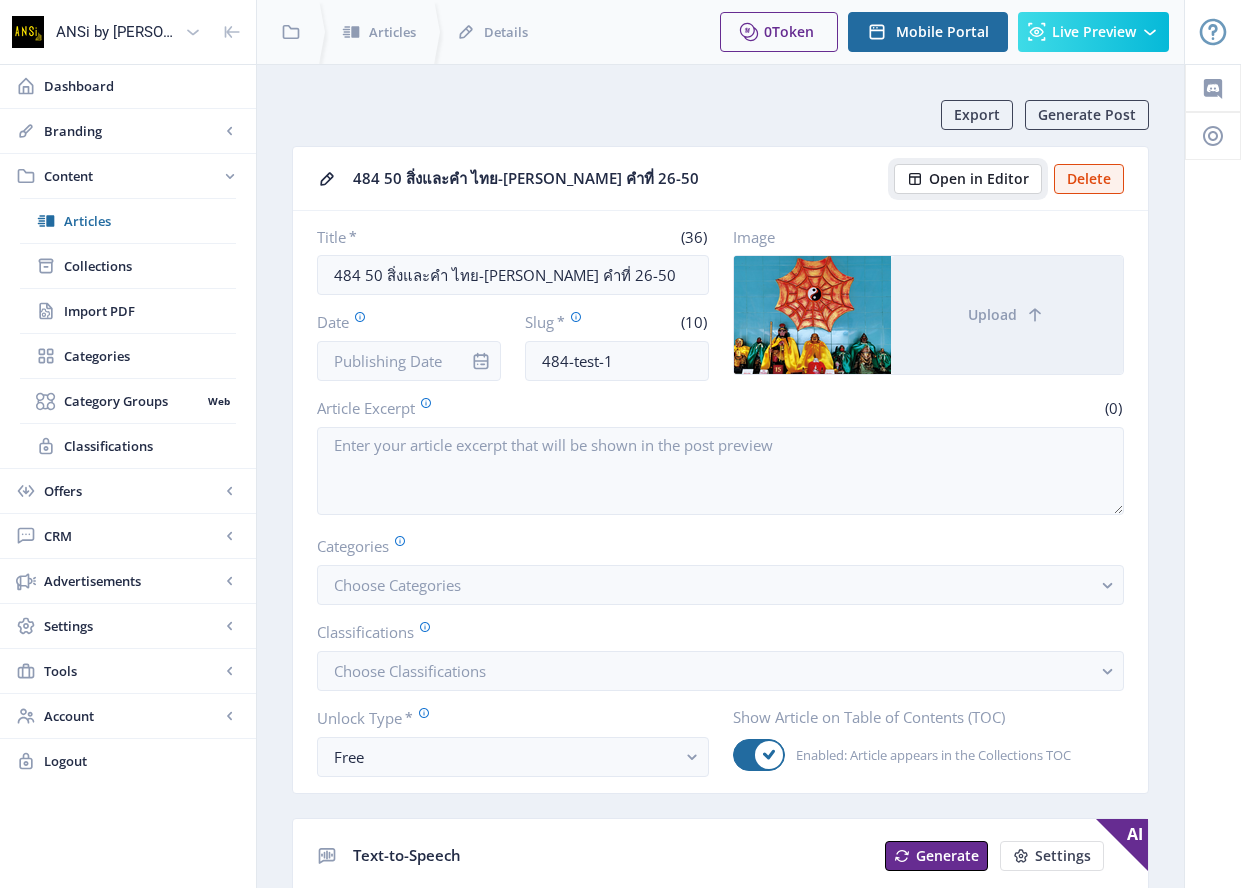 click on "Open in Editor" 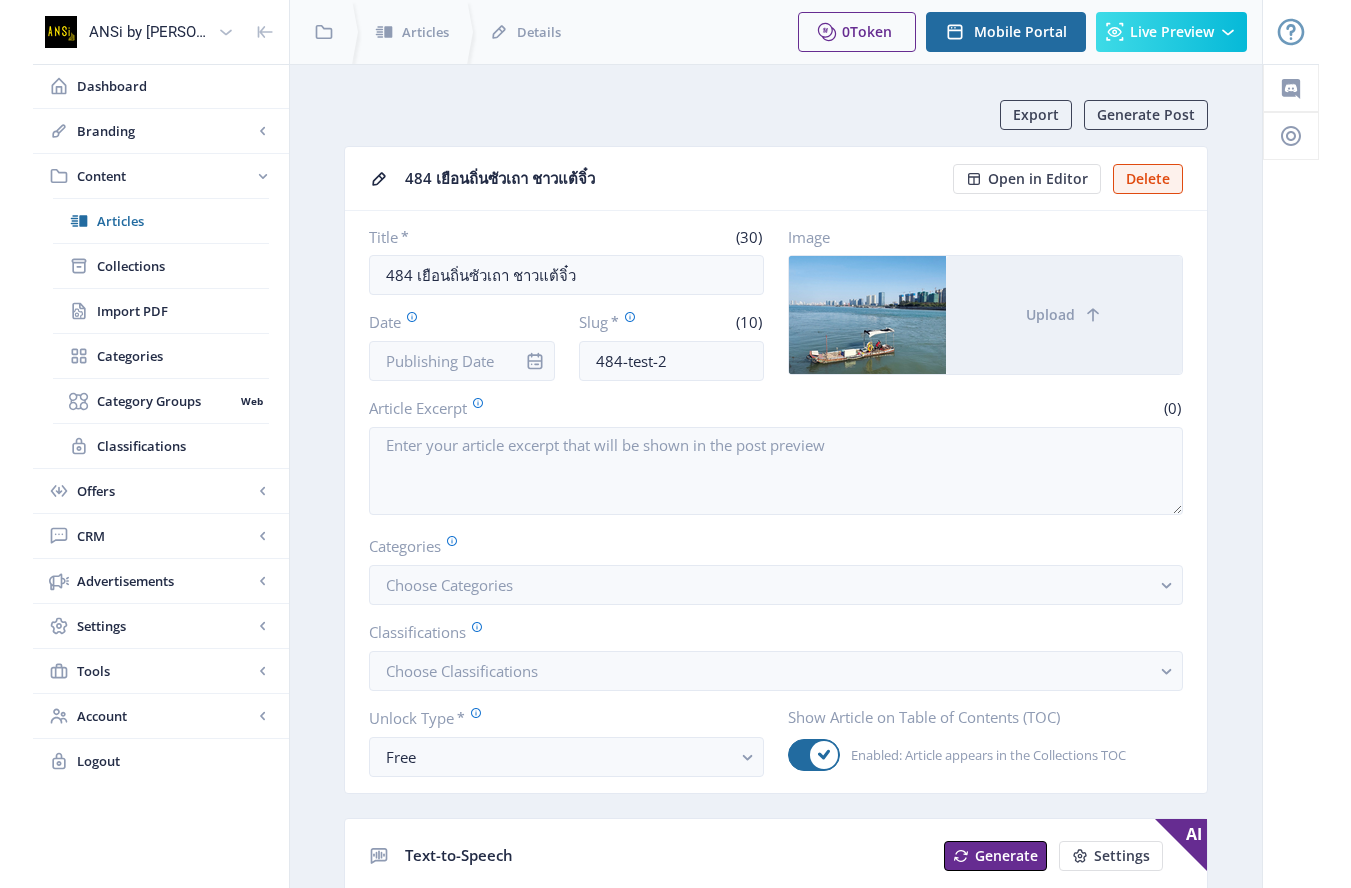 scroll, scrollTop: 0, scrollLeft: 0, axis: both 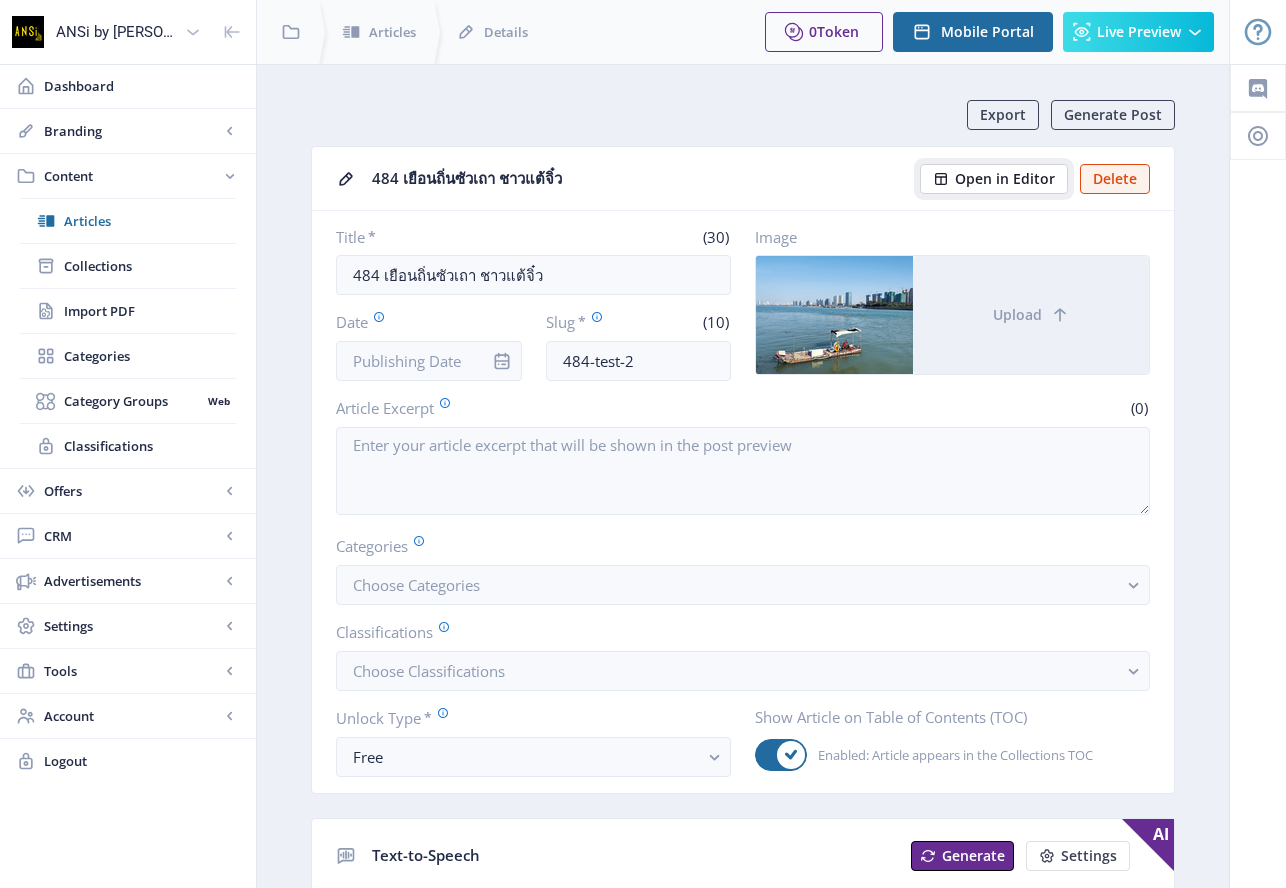 click on "Open in Editor" 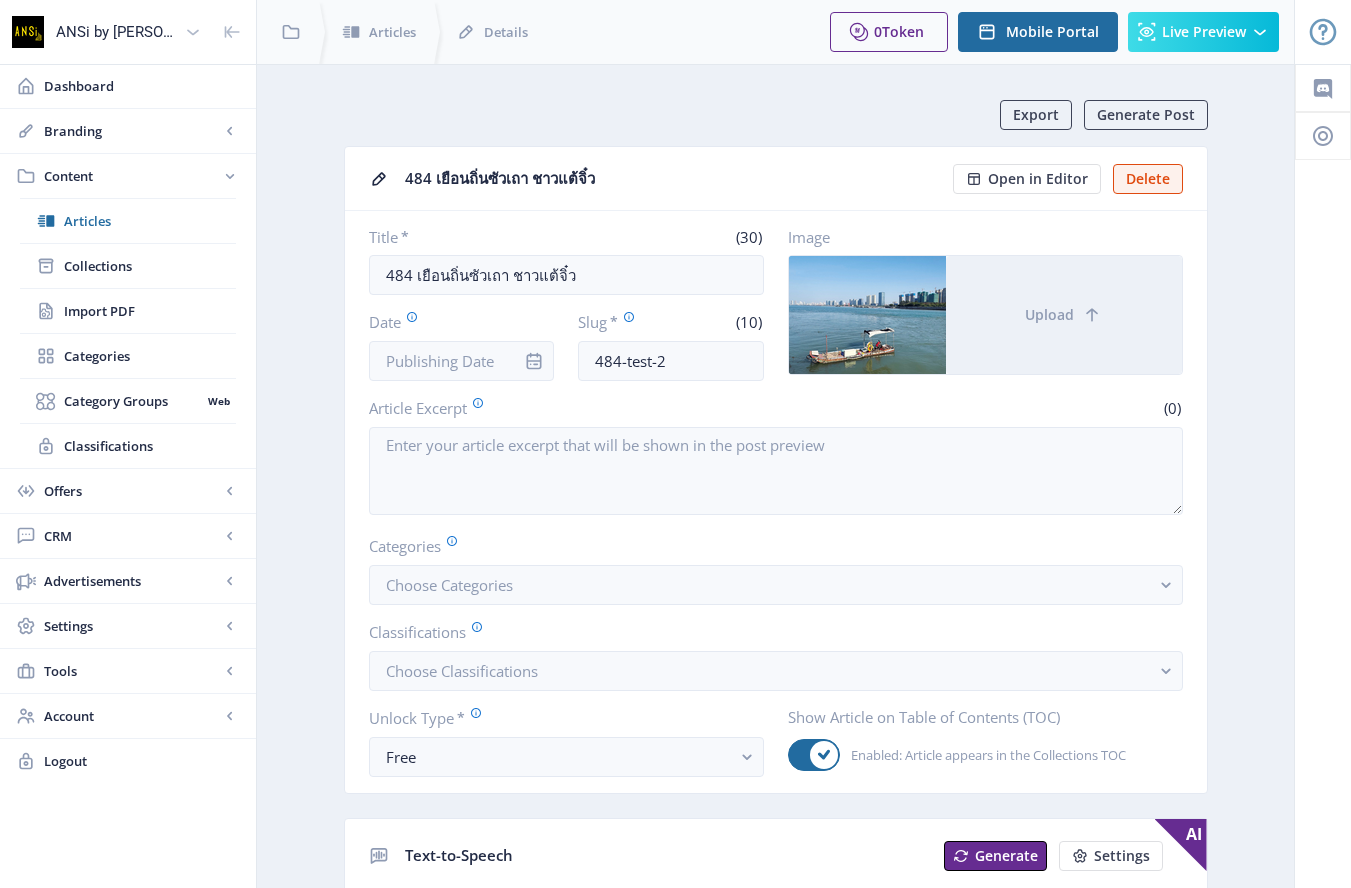 scroll, scrollTop: 0, scrollLeft: 0, axis: both 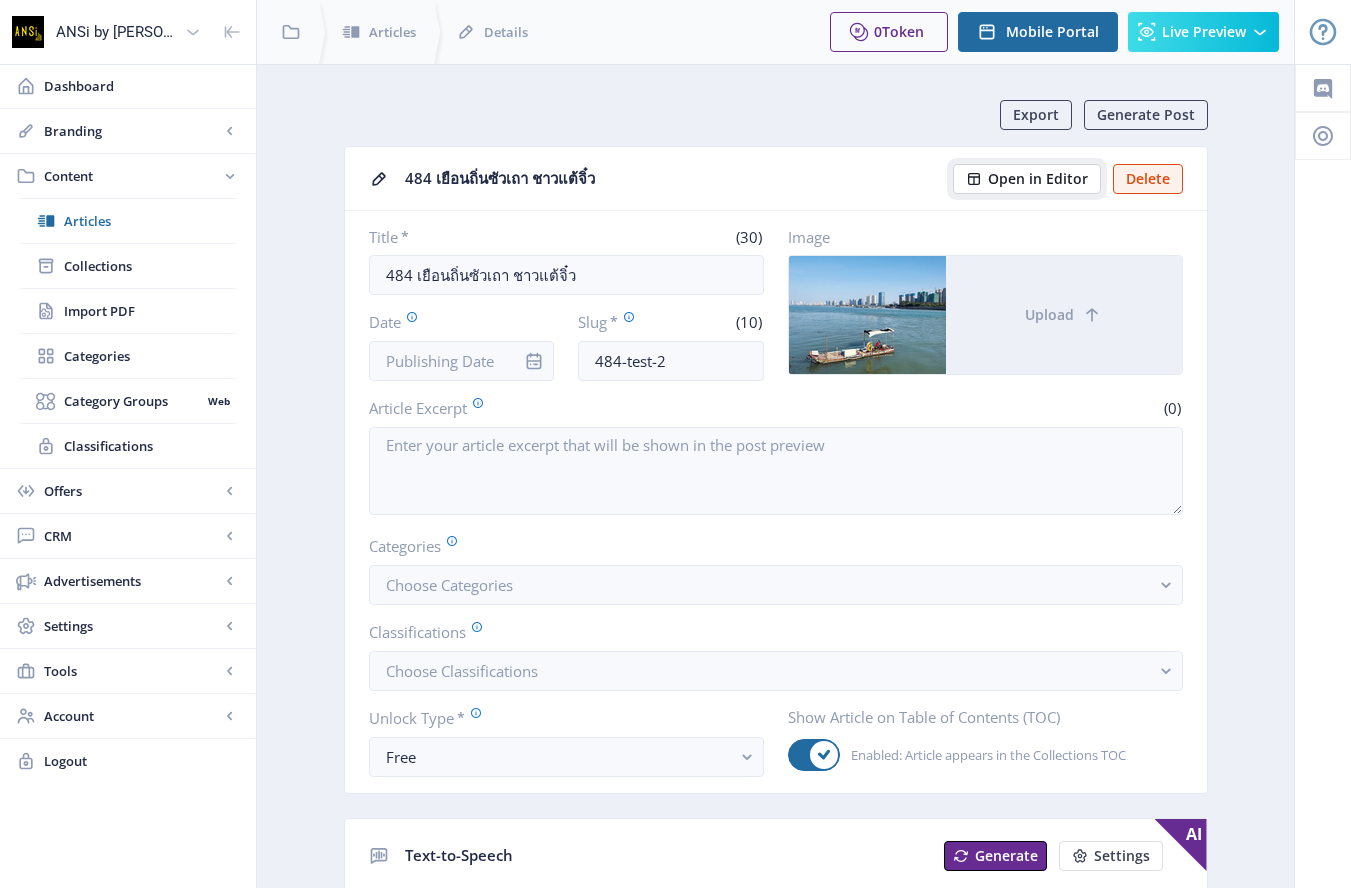click on "Open in Editor" 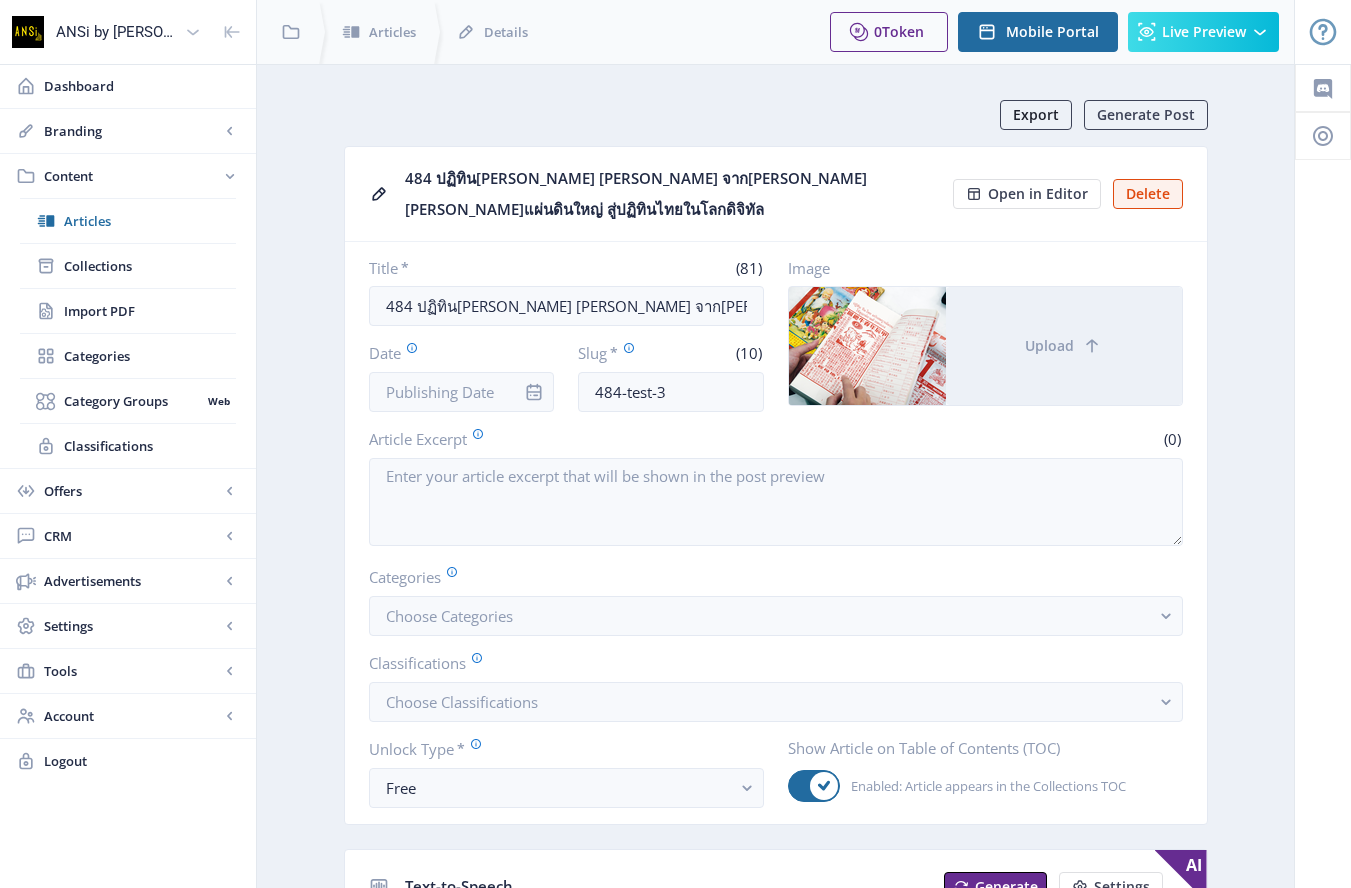 scroll, scrollTop: 0, scrollLeft: 0, axis: both 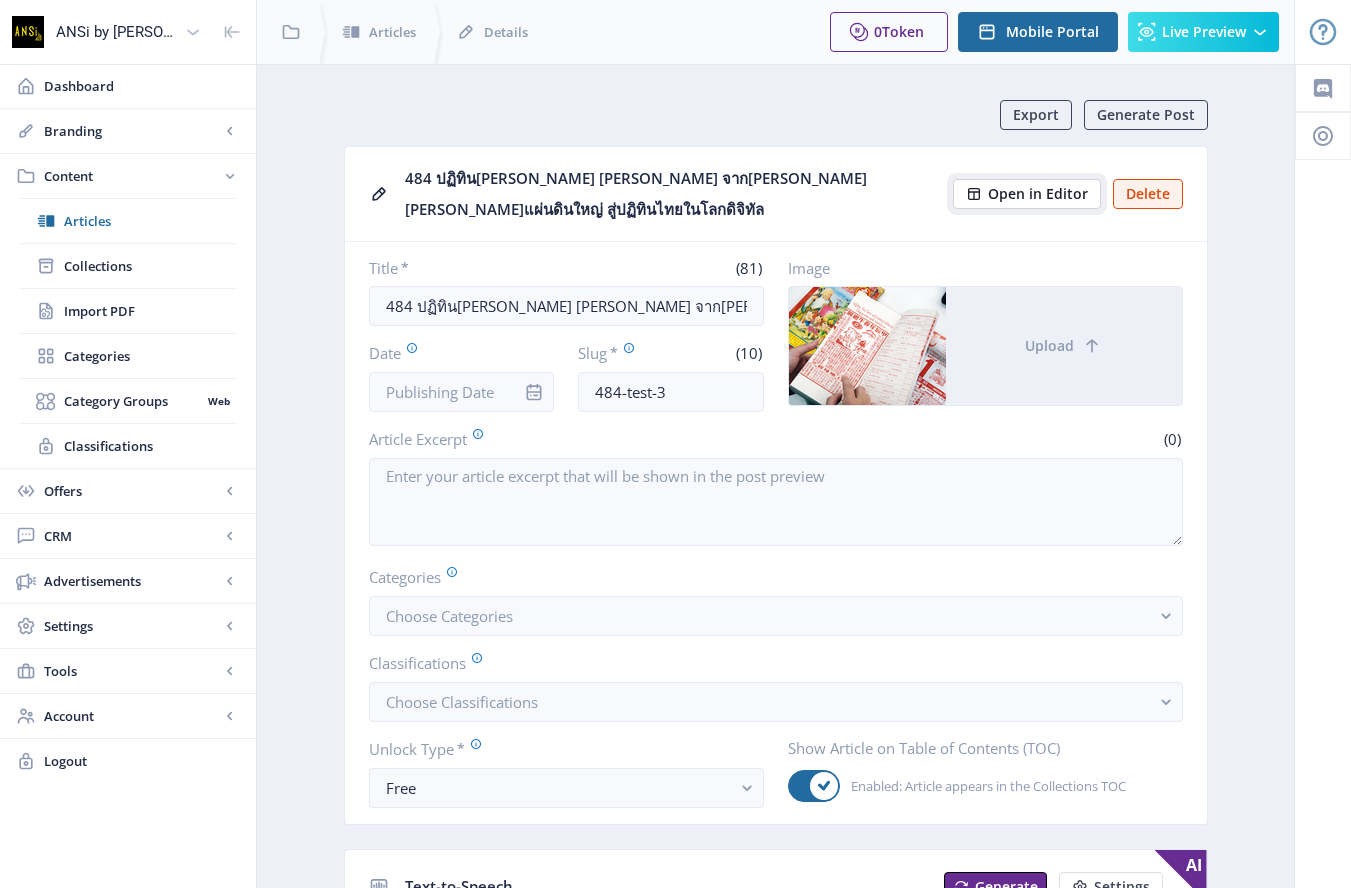 click on "Open in Editor" 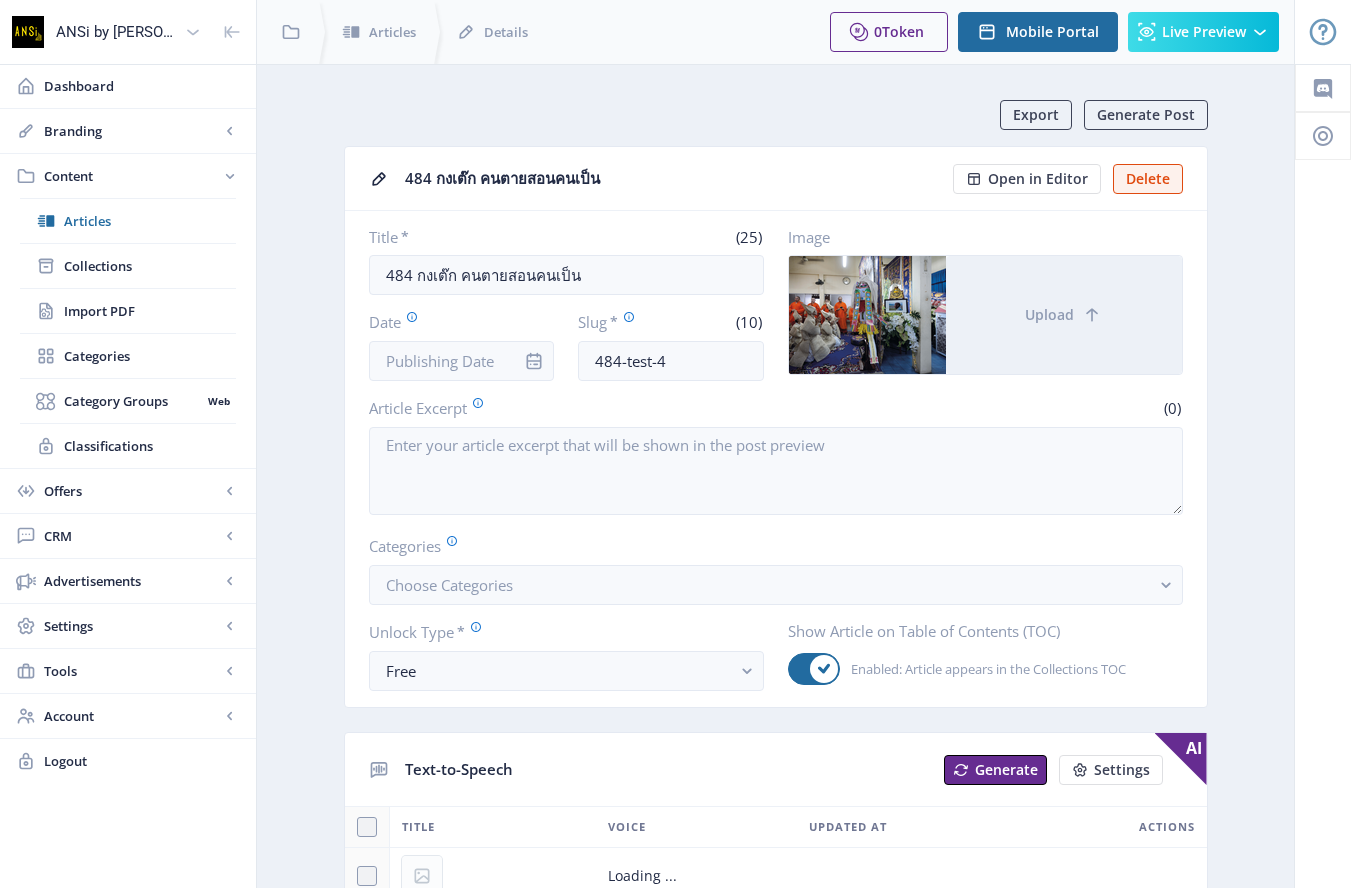 scroll, scrollTop: 0, scrollLeft: 0, axis: both 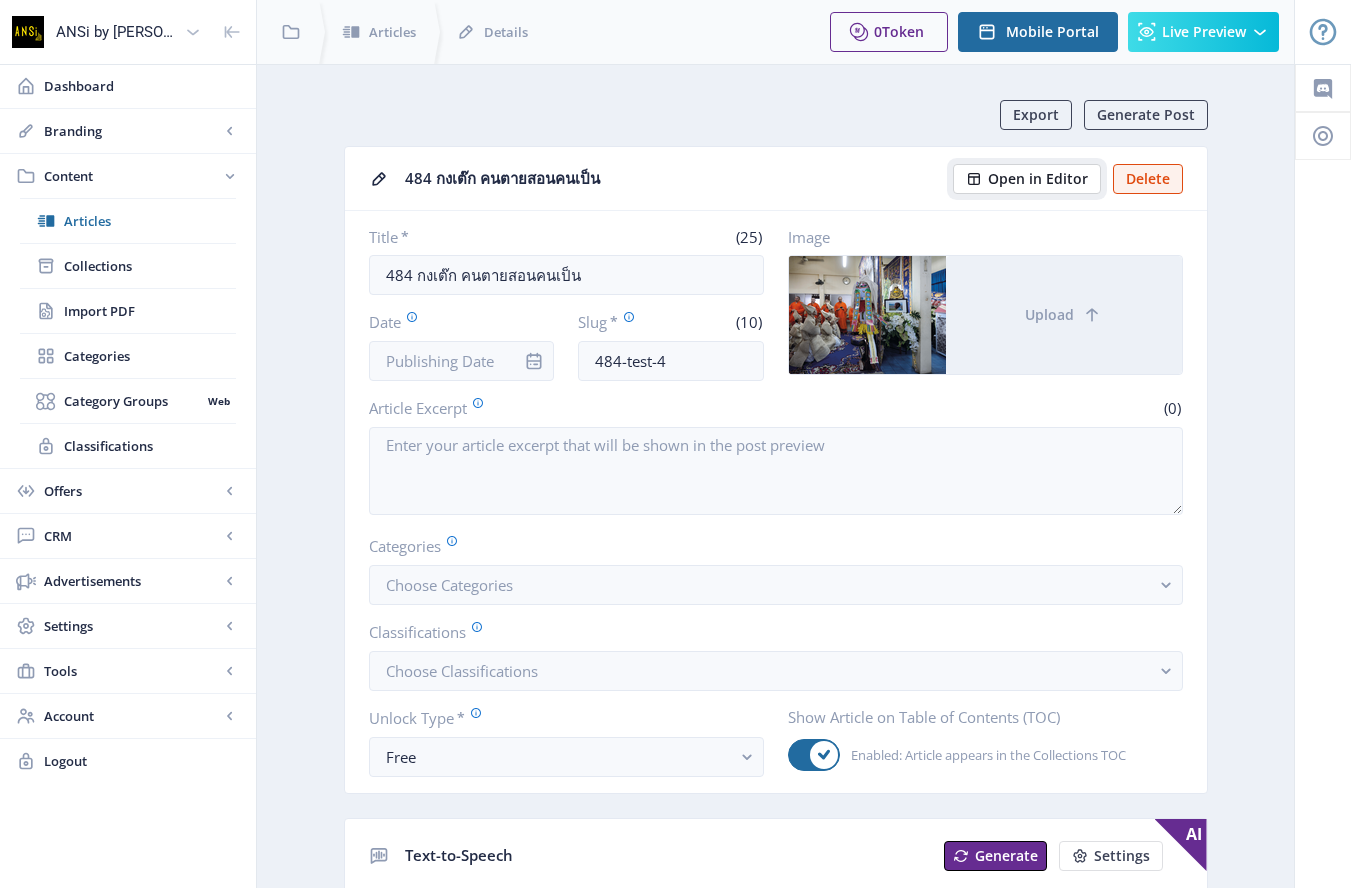 click on "Open in Editor" 